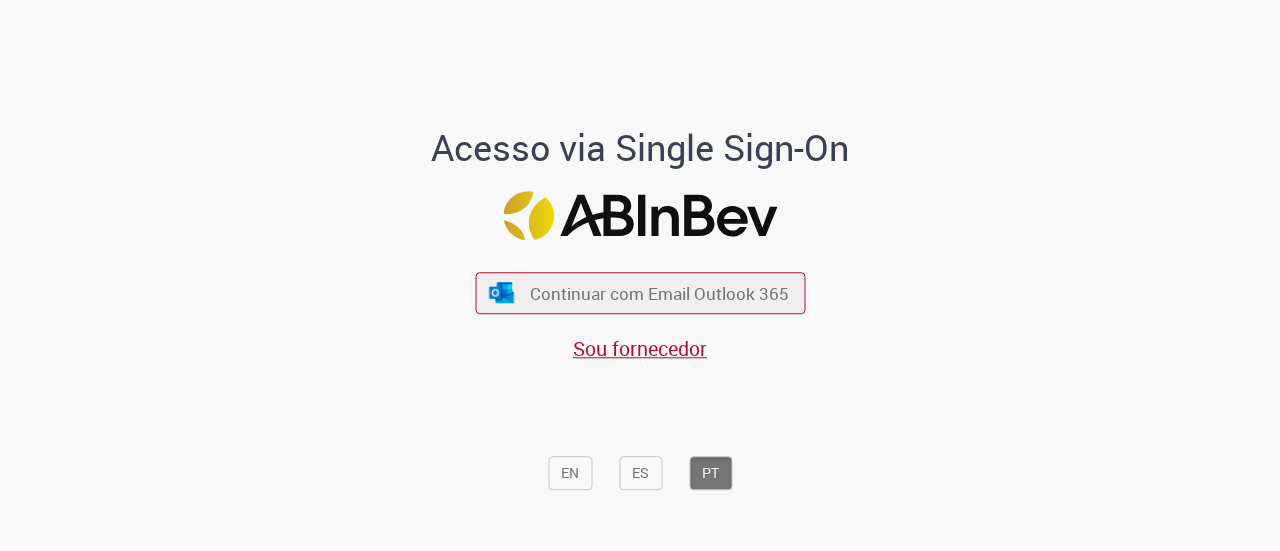 scroll, scrollTop: 0, scrollLeft: 0, axis: both 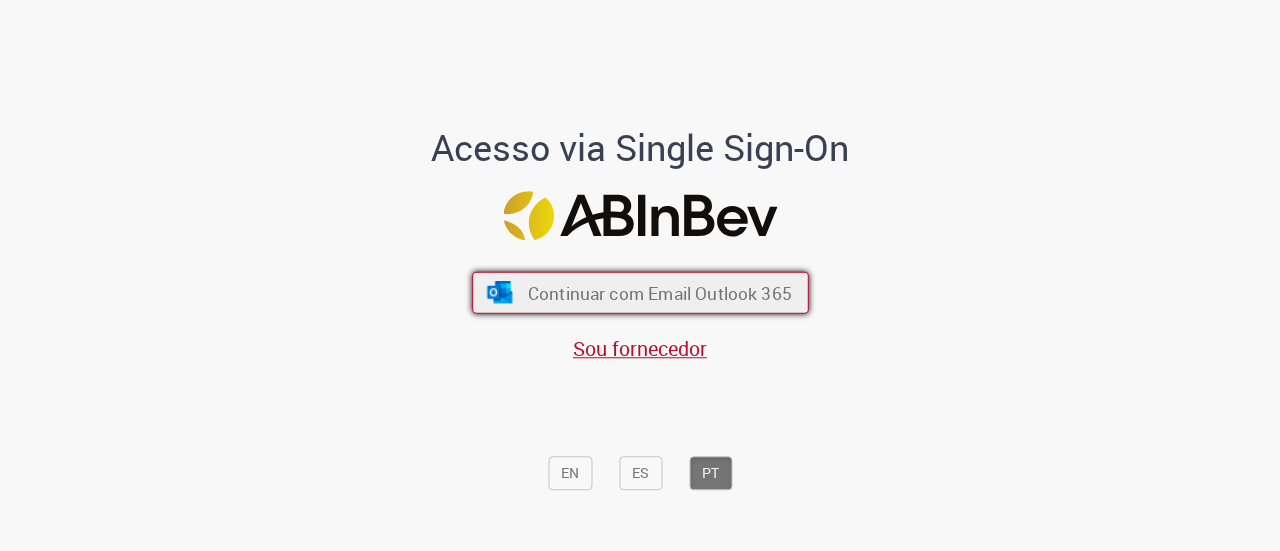 click on "Continuar com Email Outlook 365" at bounding box center [659, 292] 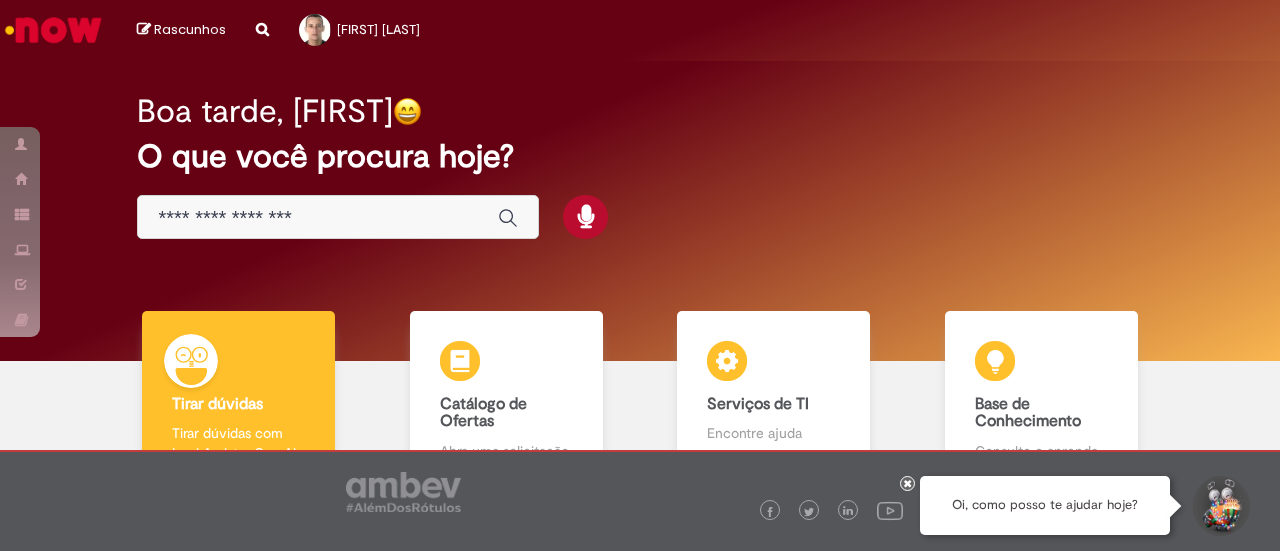 scroll, scrollTop: 0, scrollLeft: 0, axis: both 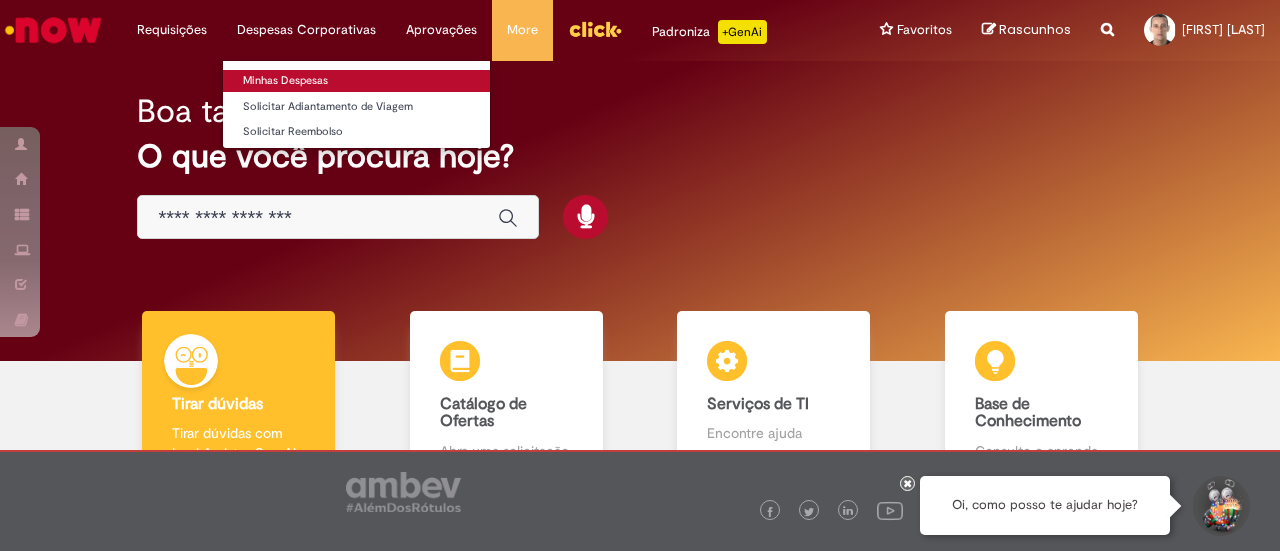 click on "Minhas Despesas" at bounding box center (356, 81) 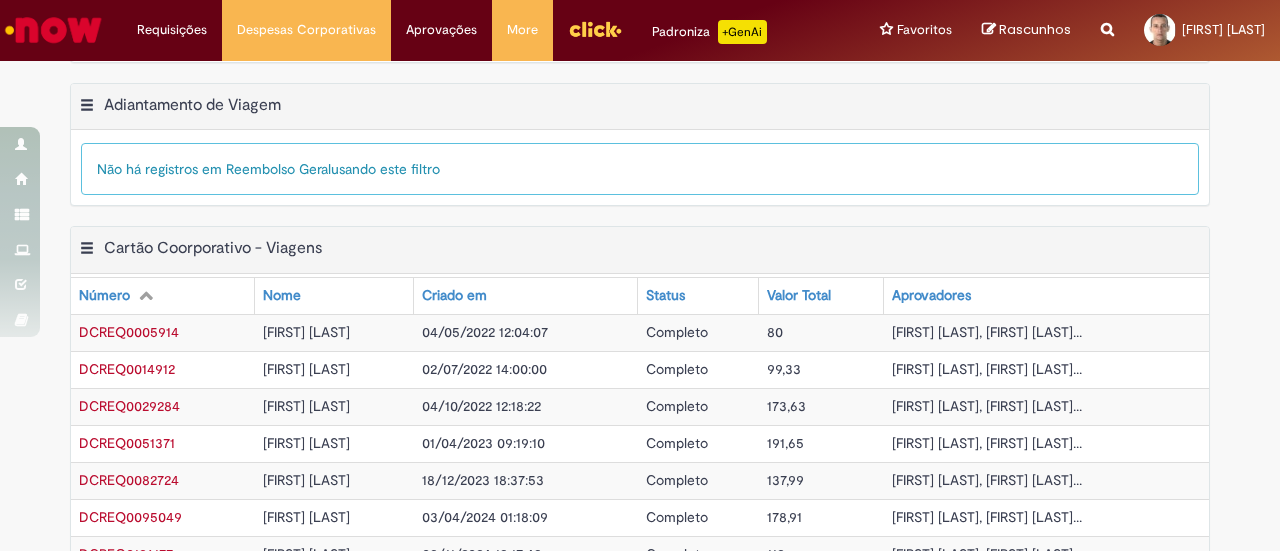 scroll, scrollTop: 526, scrollLeft: 0, axis: vertical 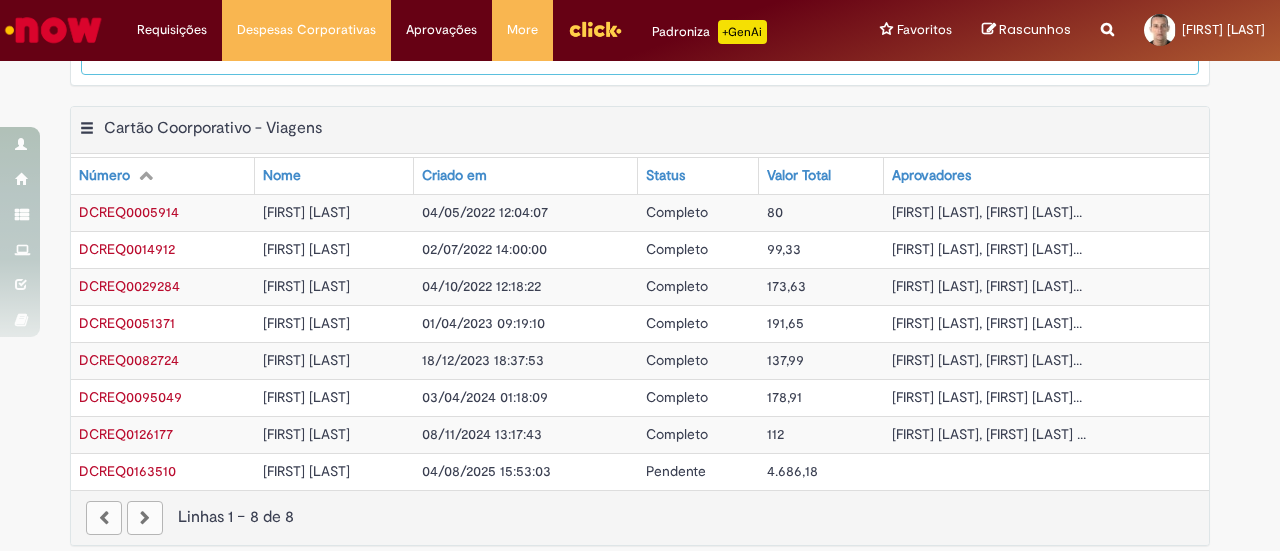 click at bounding box center (145, 518) 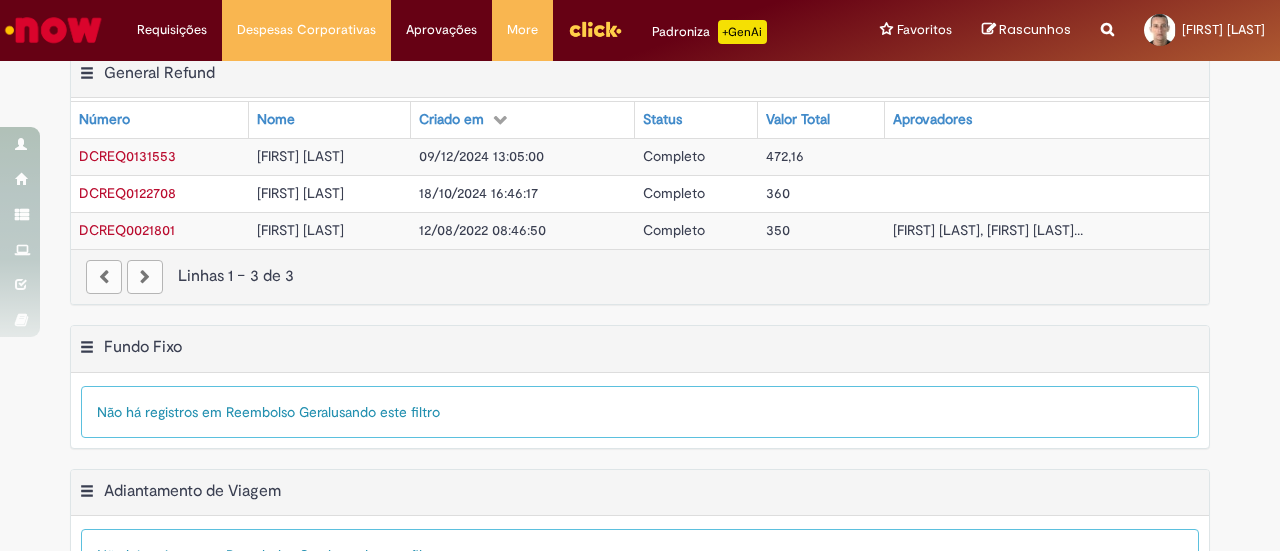 scroll, scrollTop: 0, scrollLeft: 0, axis: both 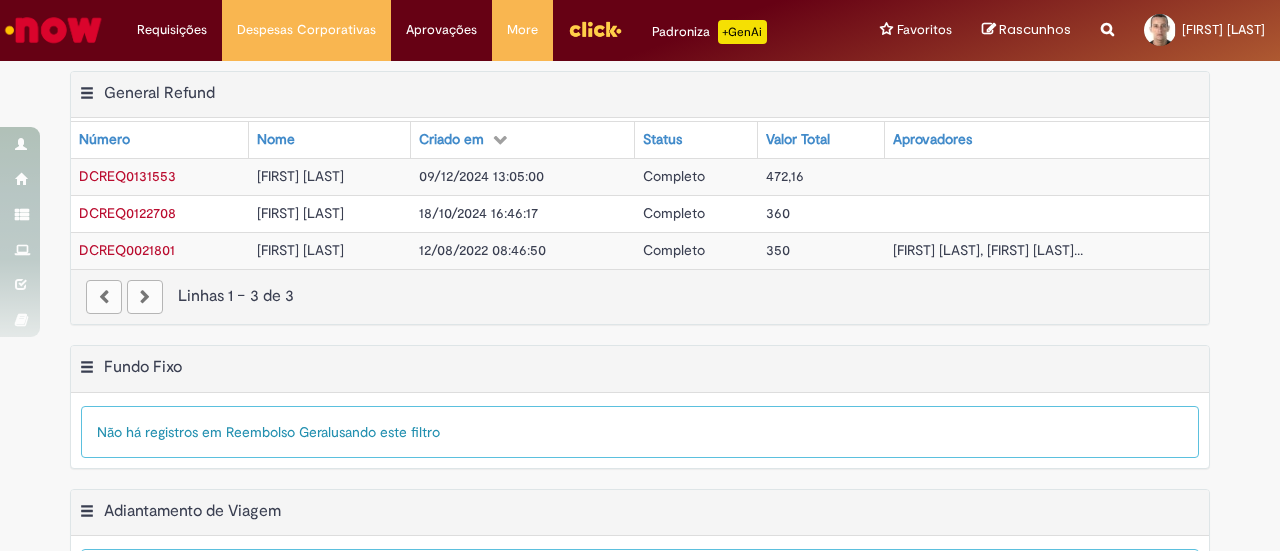 click at bounding box center [145, 297] 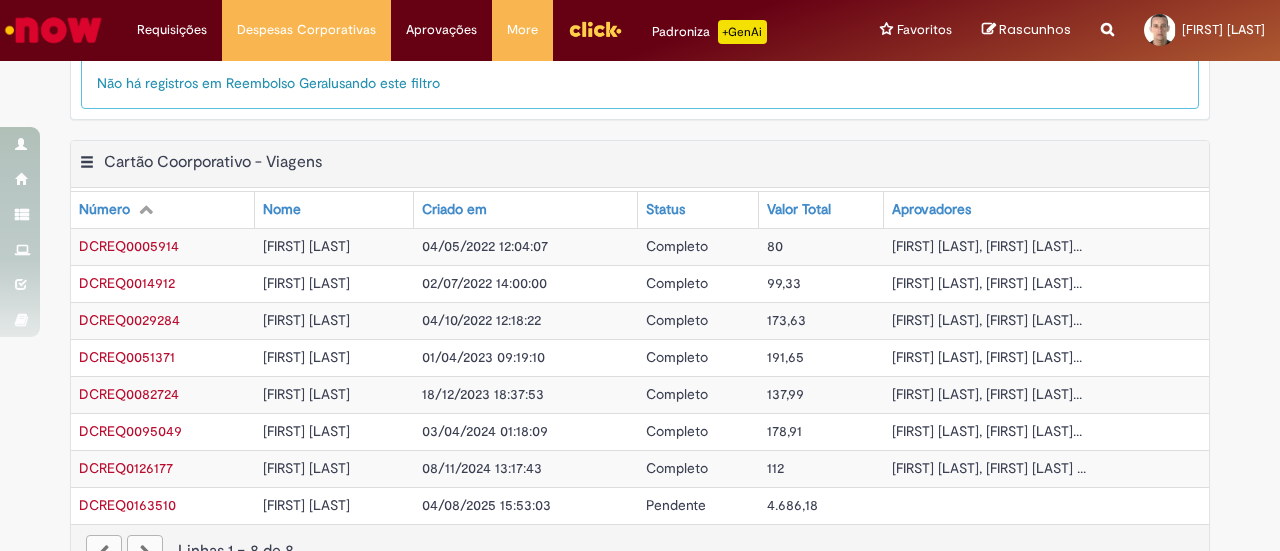 scroll, scrollTop: 498, scrollLeft: 0, axis: vertical 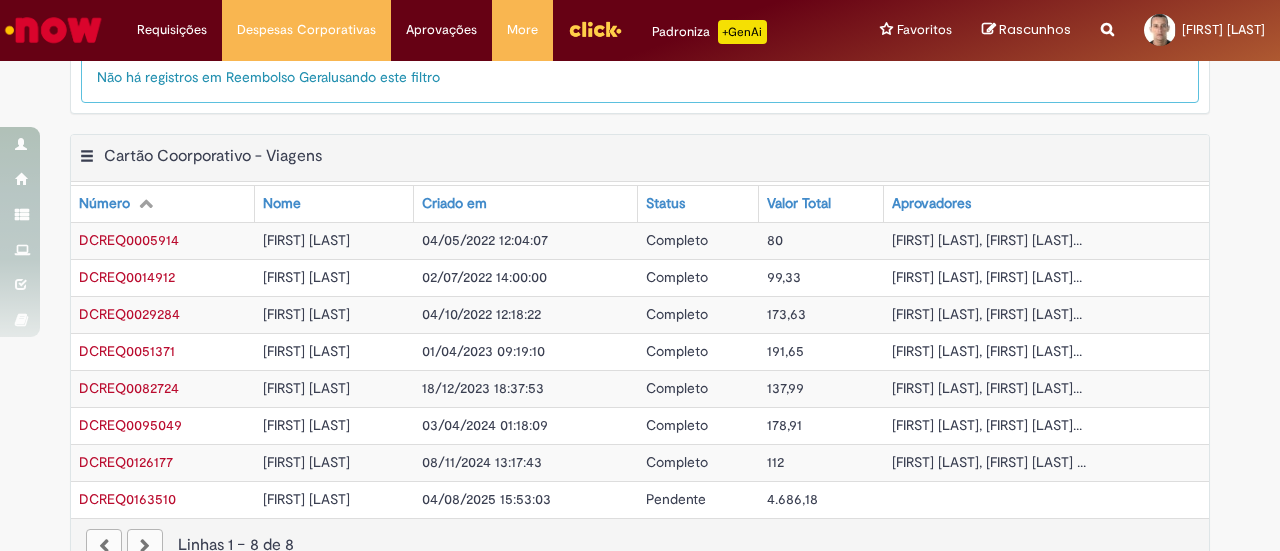 click on "4.686,18" at bounding box center [792, 499] 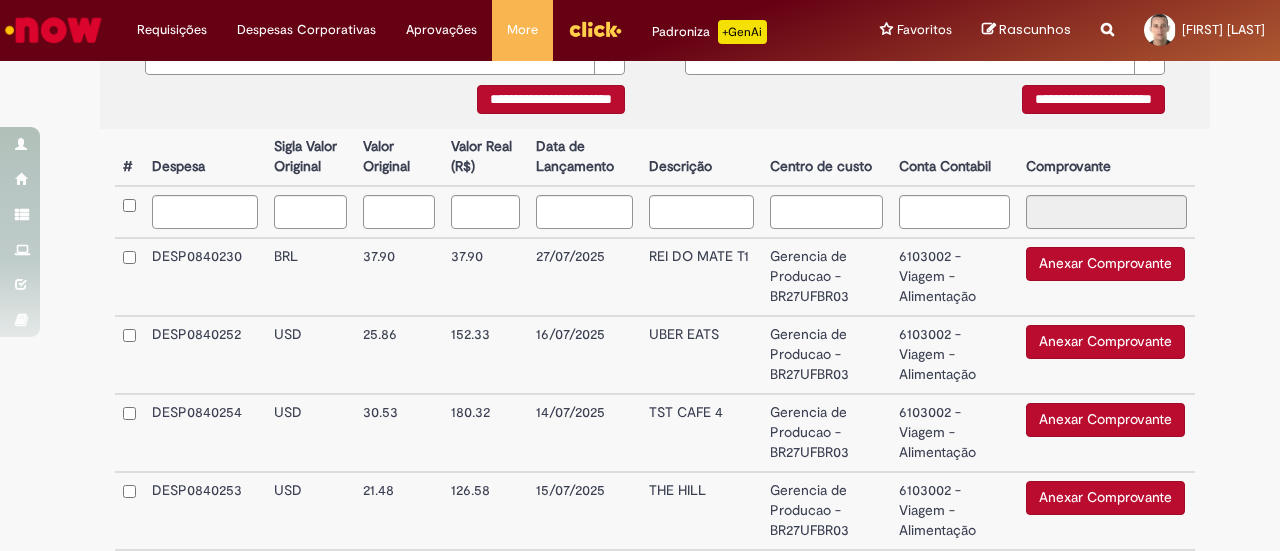 type on "**********" 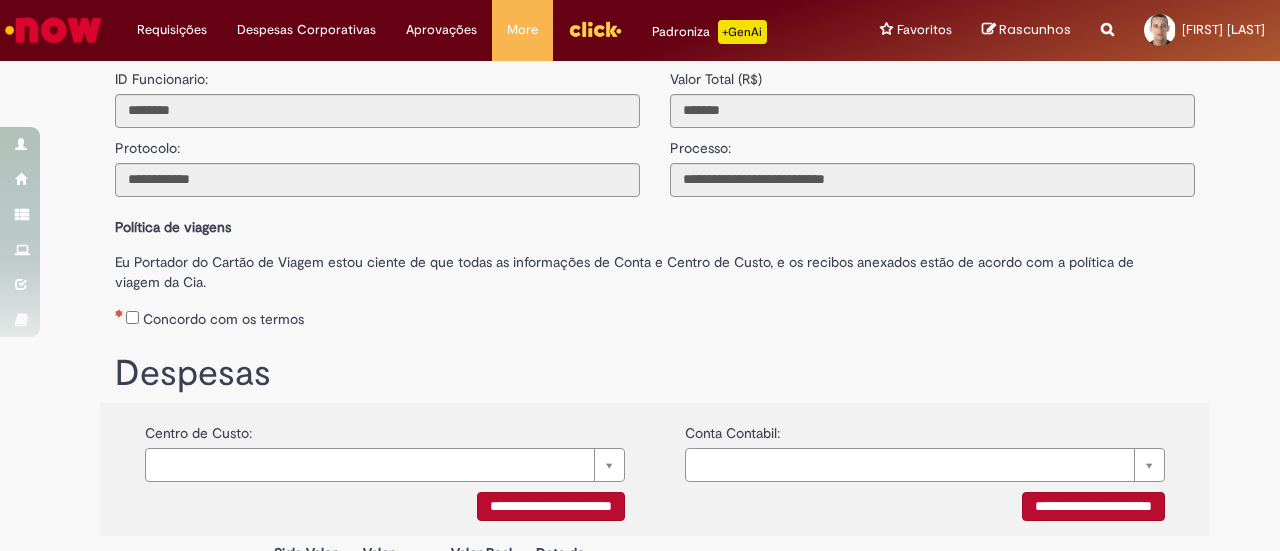 scroll, scrollTop: 0, scrollLeft: 0, axis: both 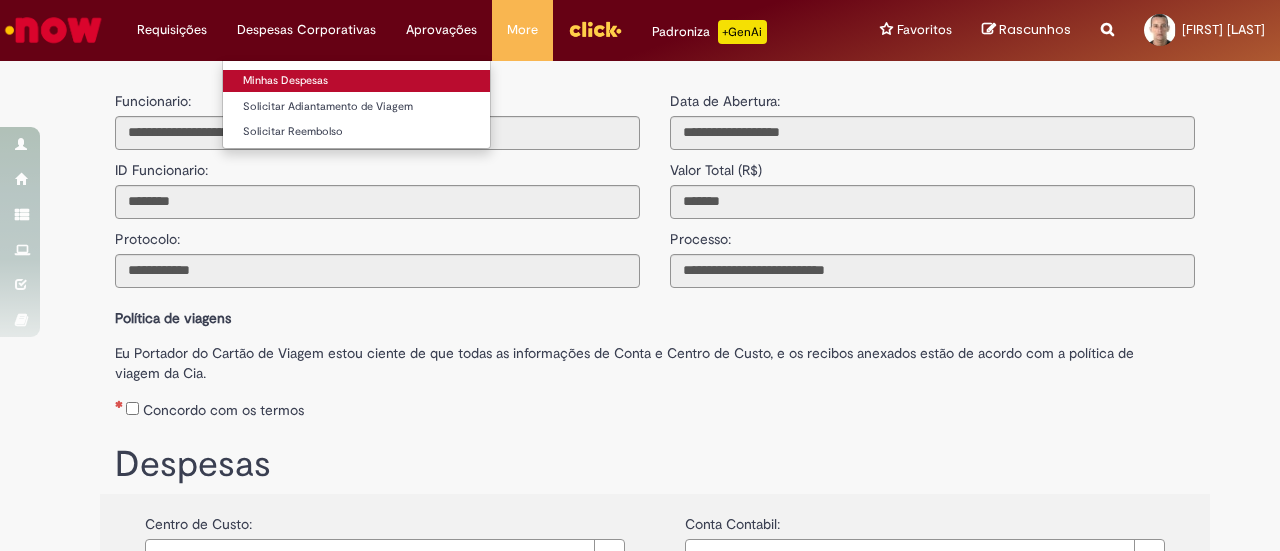 click on "Minhas Despesas" at bounding box center (356, 81) 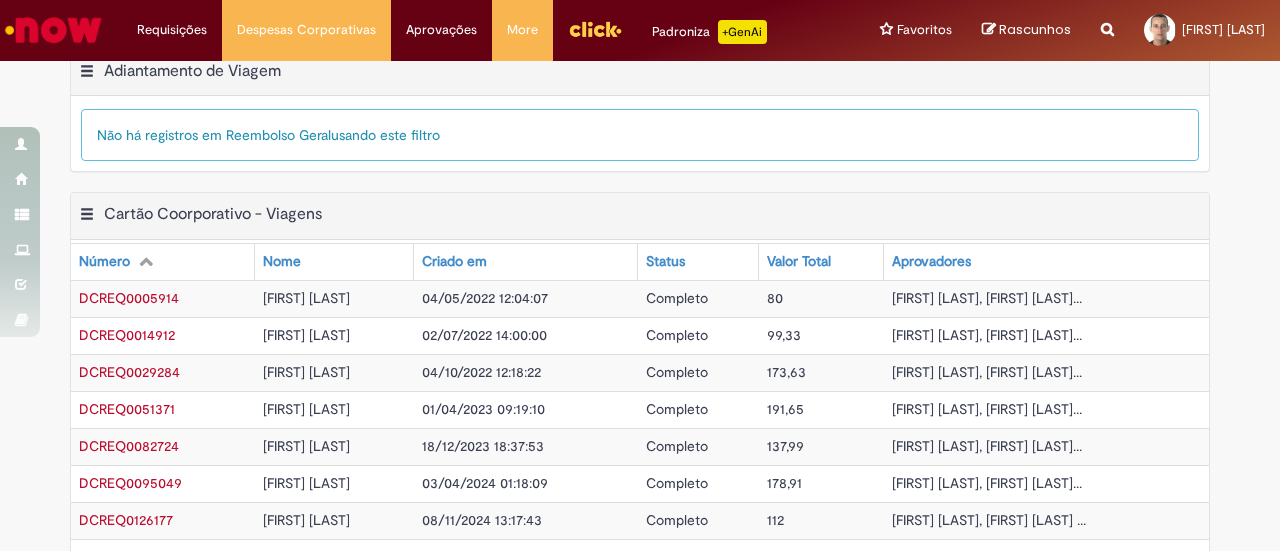 scroll, scrollTop: 526, scrollLeft: 0, axis: vertical 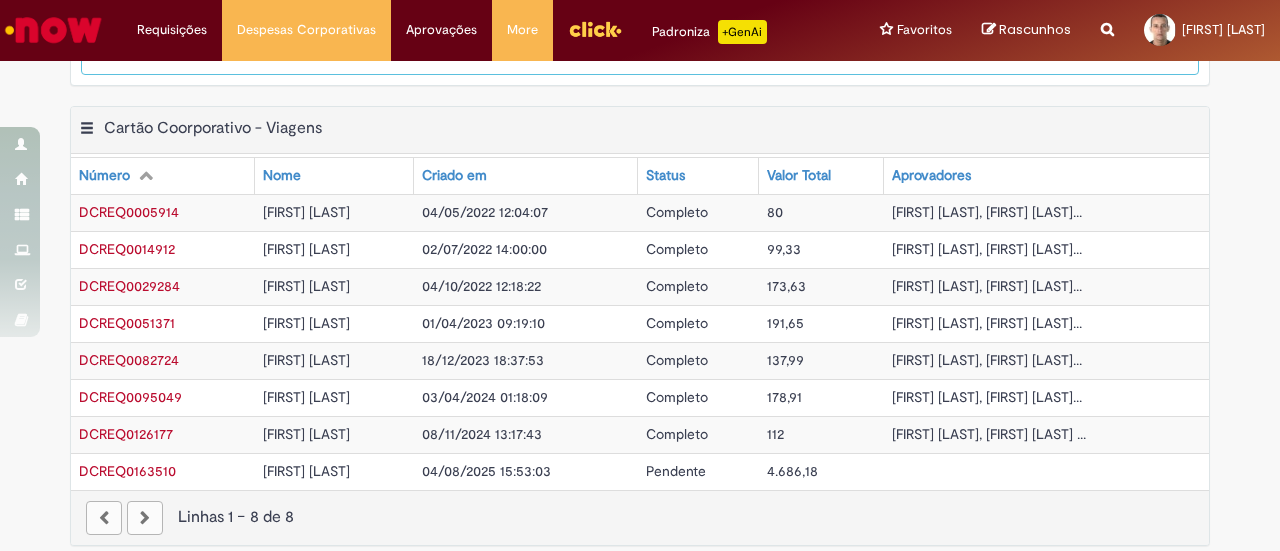 click at bounding box center [145, 518] 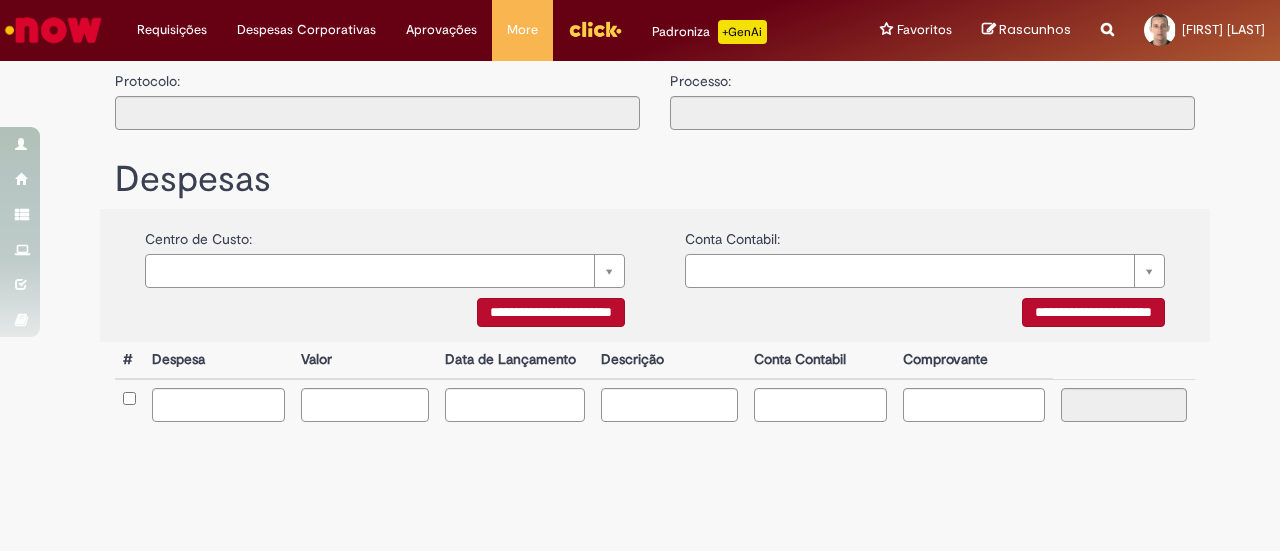 type on "**********" 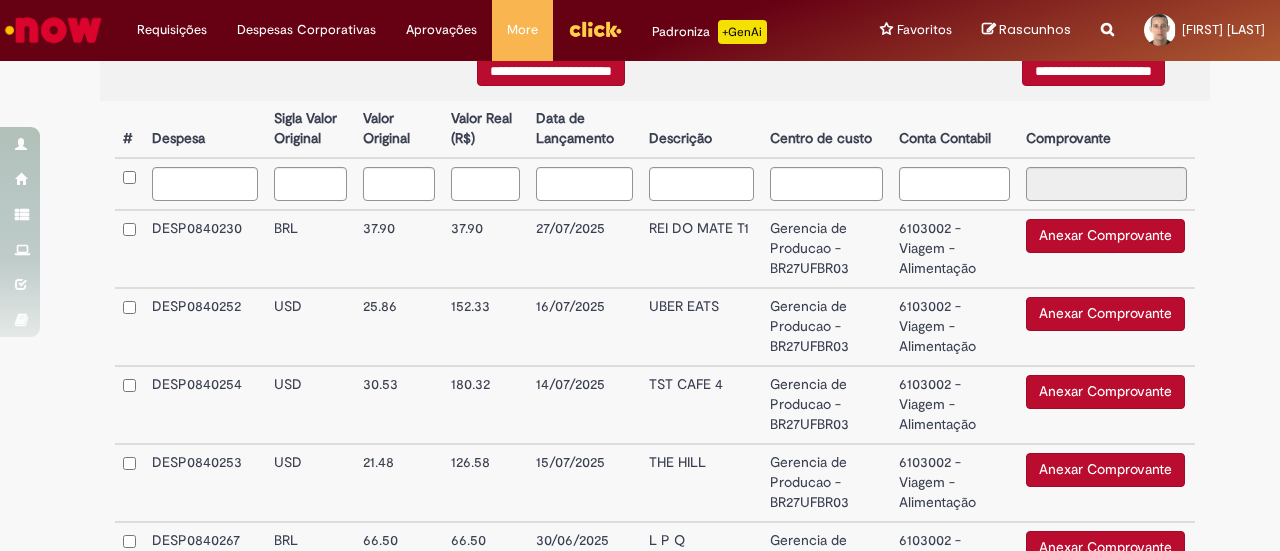 scroll, scrollTop: 0, scrollLeft: 0, axis: both 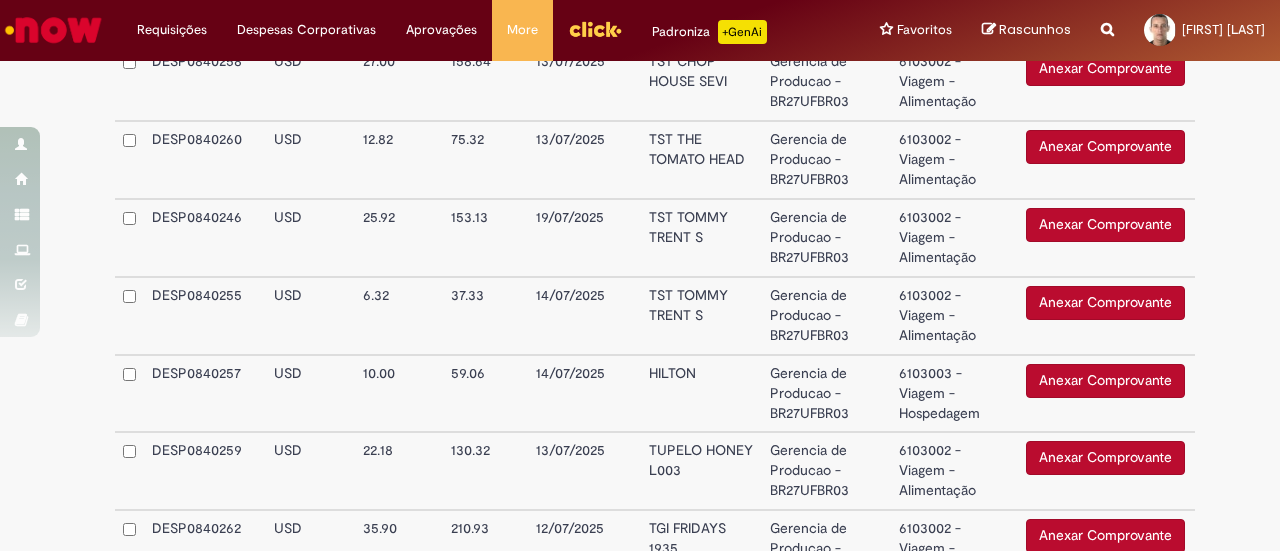 click on "Anexar Comprovante" at bounding box center [1105, 458] 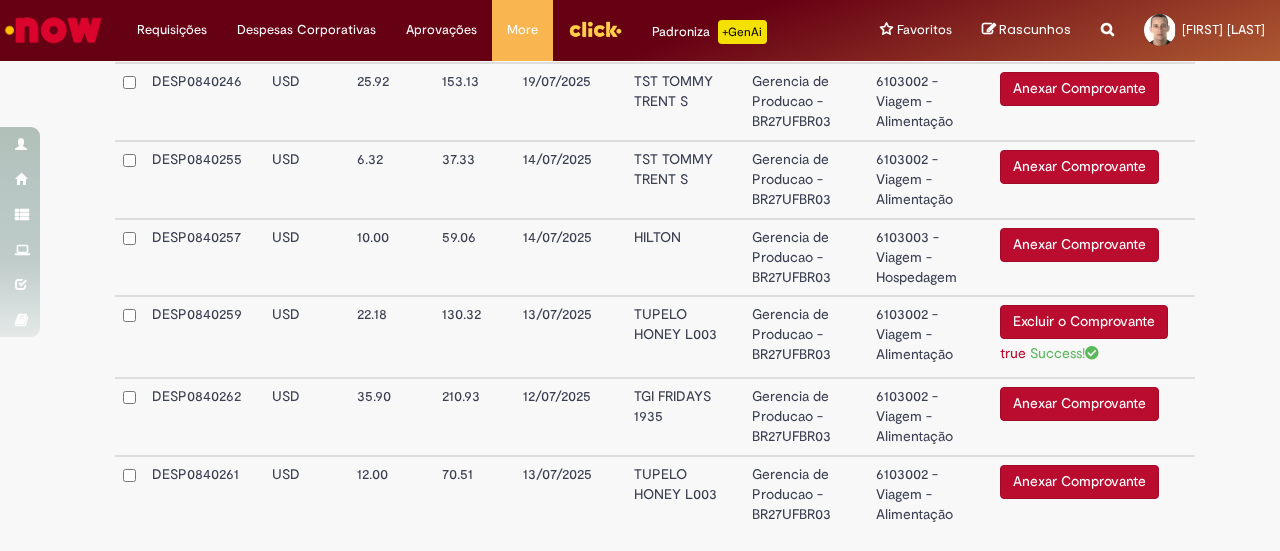 scroll, scrollTop: 3179, scrollLeft: 0, axis: vertical 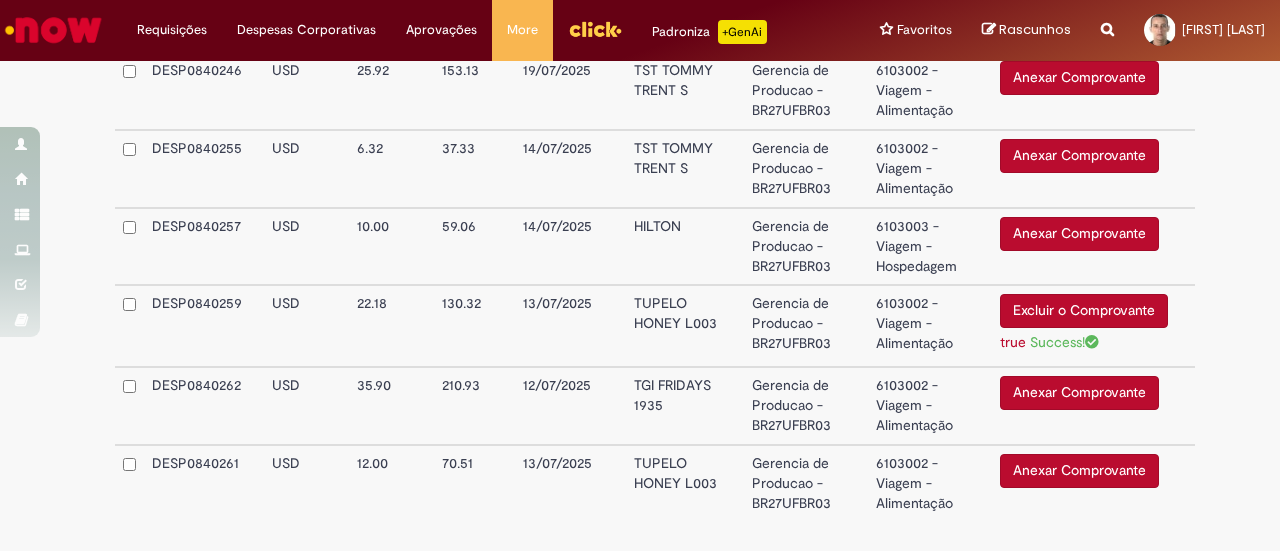 click on "Anexar Comprovante" at bounding box center (1079, 471) 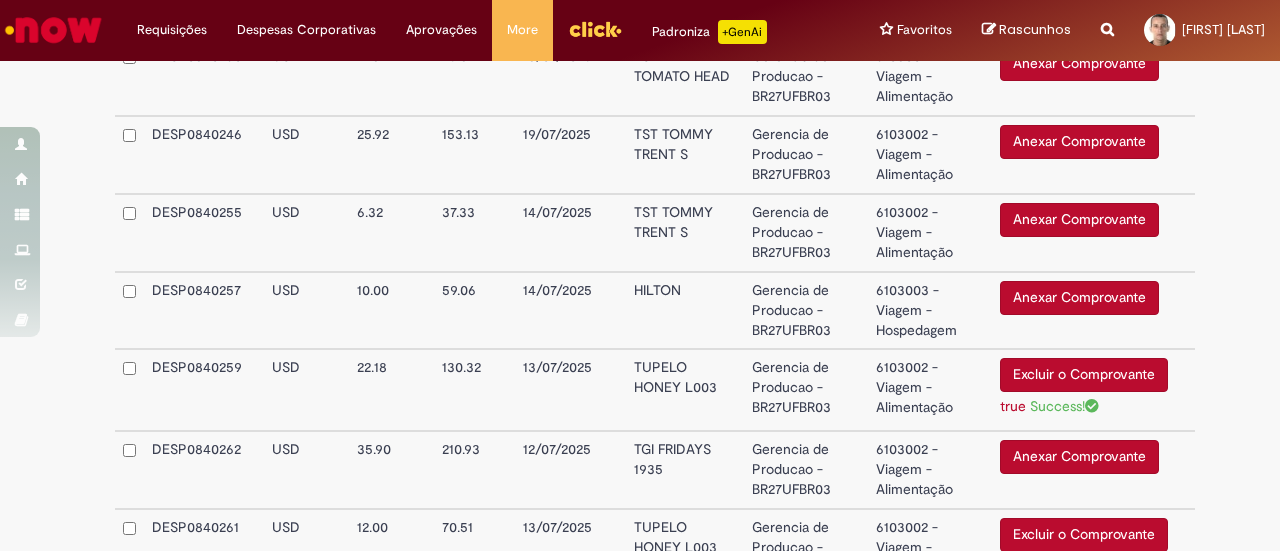 scroll, scrollTop: 3082, scrollLeft: 0, axis: vertical 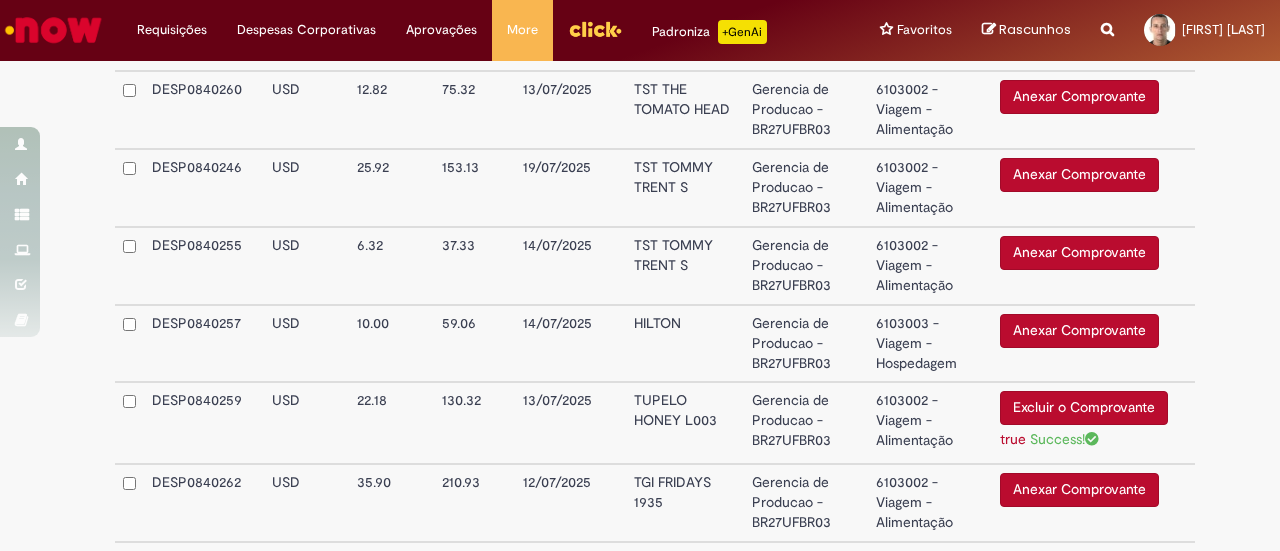 click on "Anexar Comprovante" at bounding box center [1079, 331] 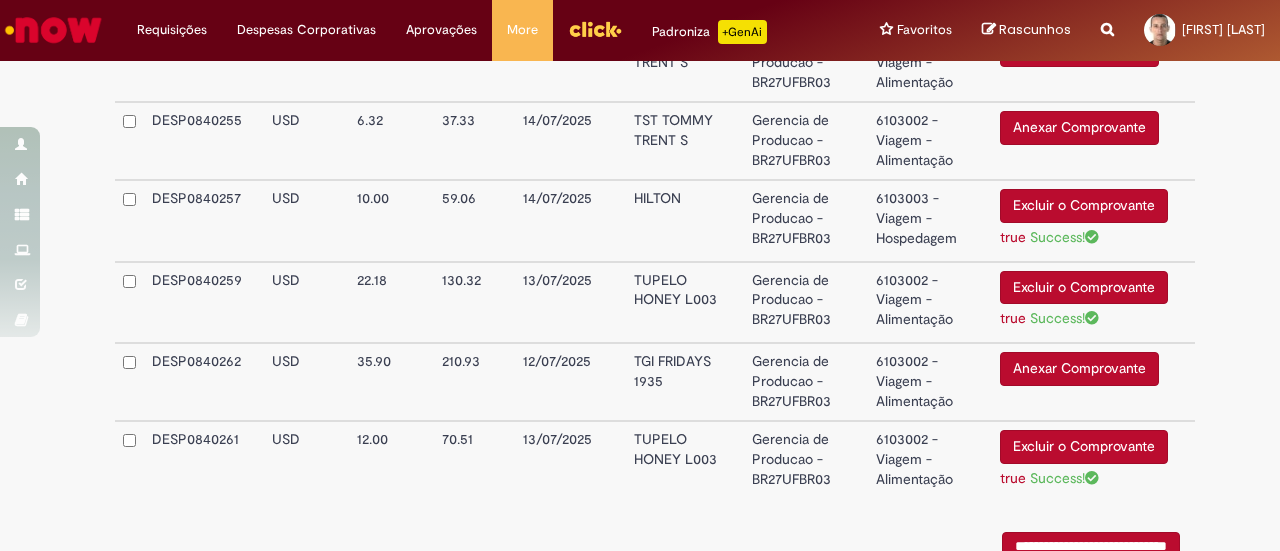 scroll, scrollTop: 3212, scrollLeft: 0, axis: vertical 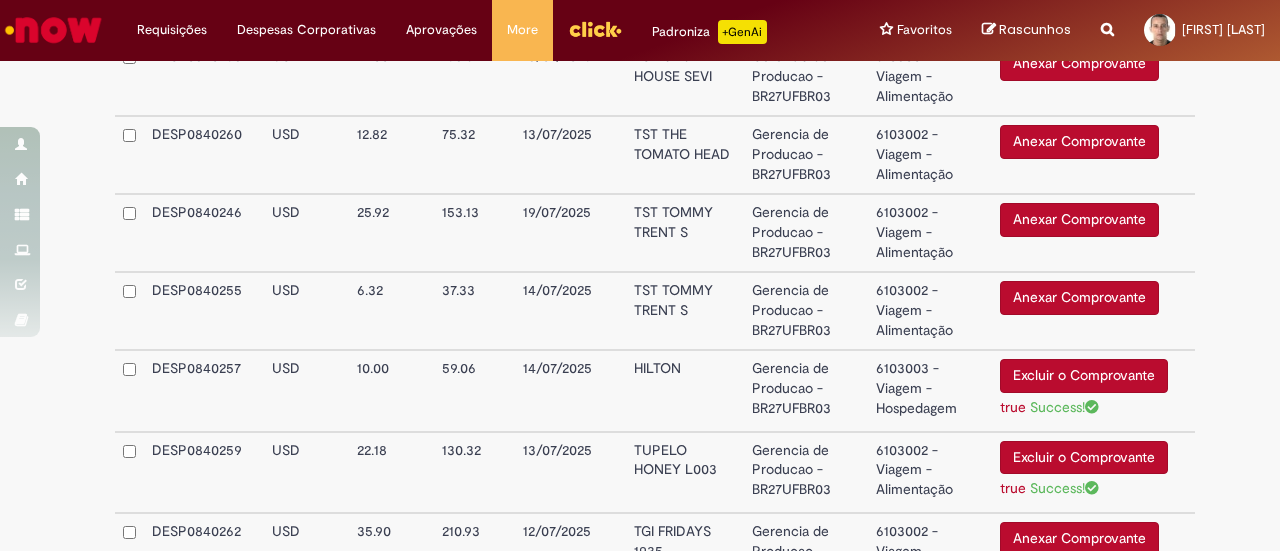 click on "Anexar Comprovante" at bounding box center [1079, 298] 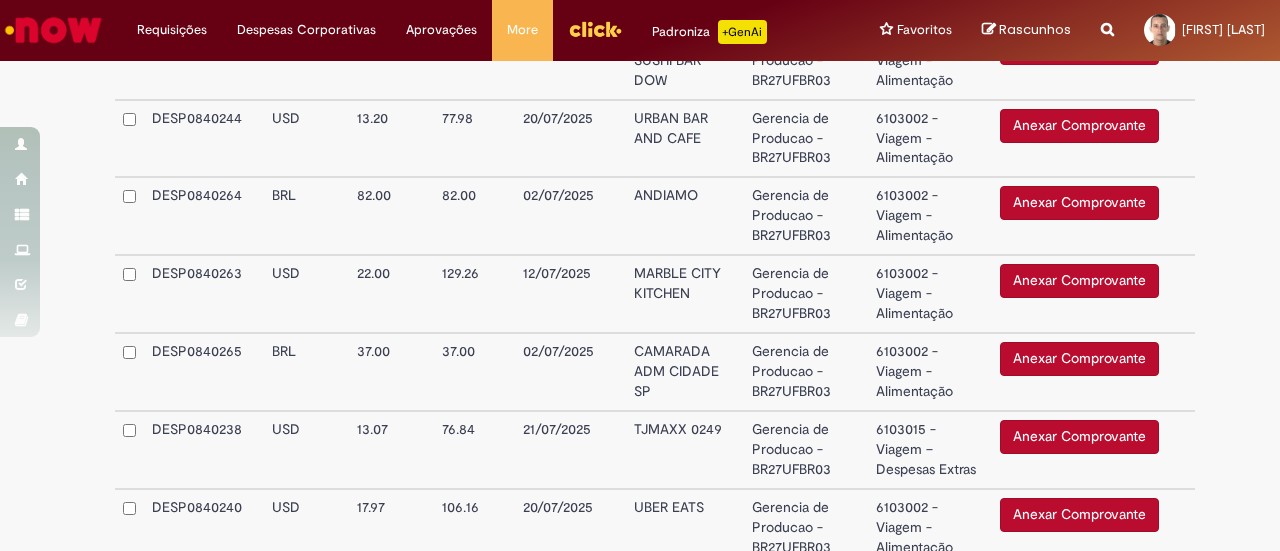 scroll, scrollTop: 1634, scrollLeft: 0, axis: vertical 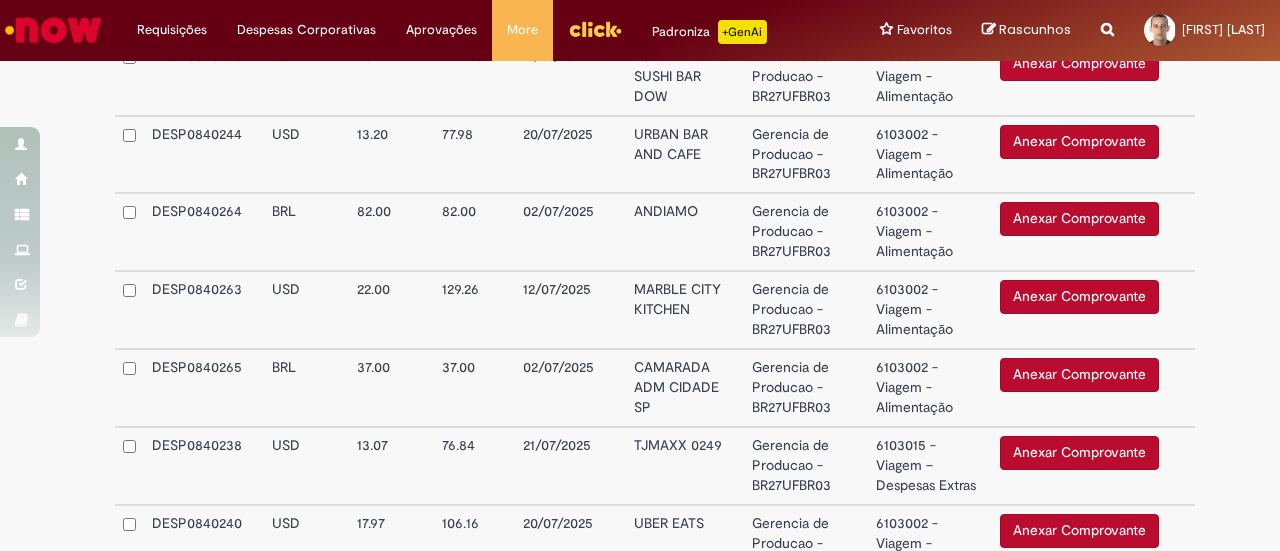 click on "Anexar Comprovante" at bounding box center (1079, 297) 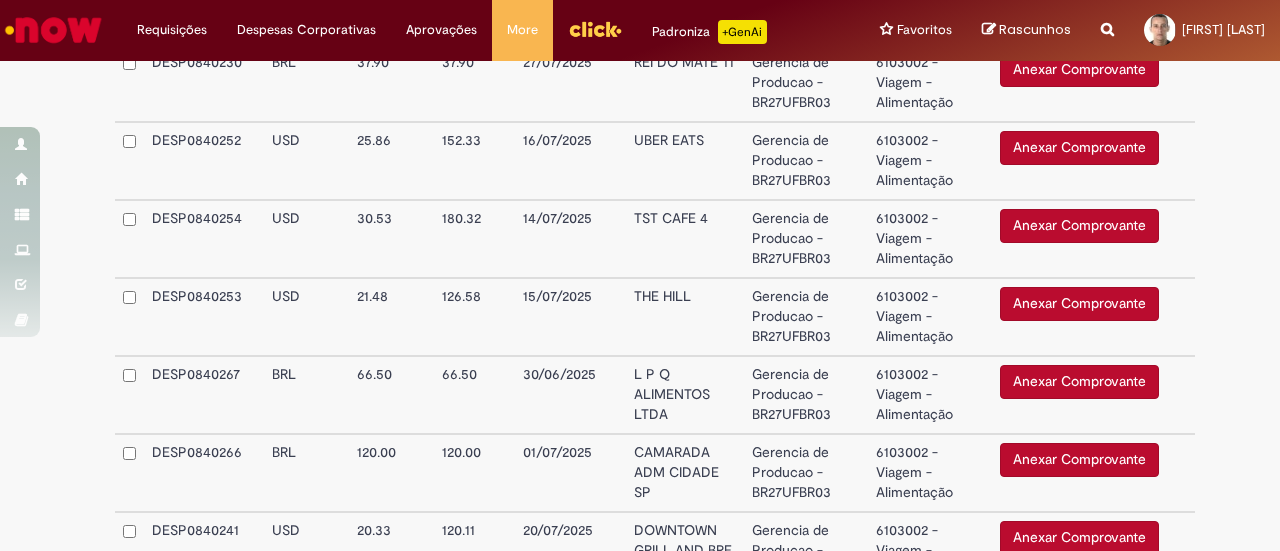 scroll, scrollTop: 698, scrollLeft: 0, axis: vertical 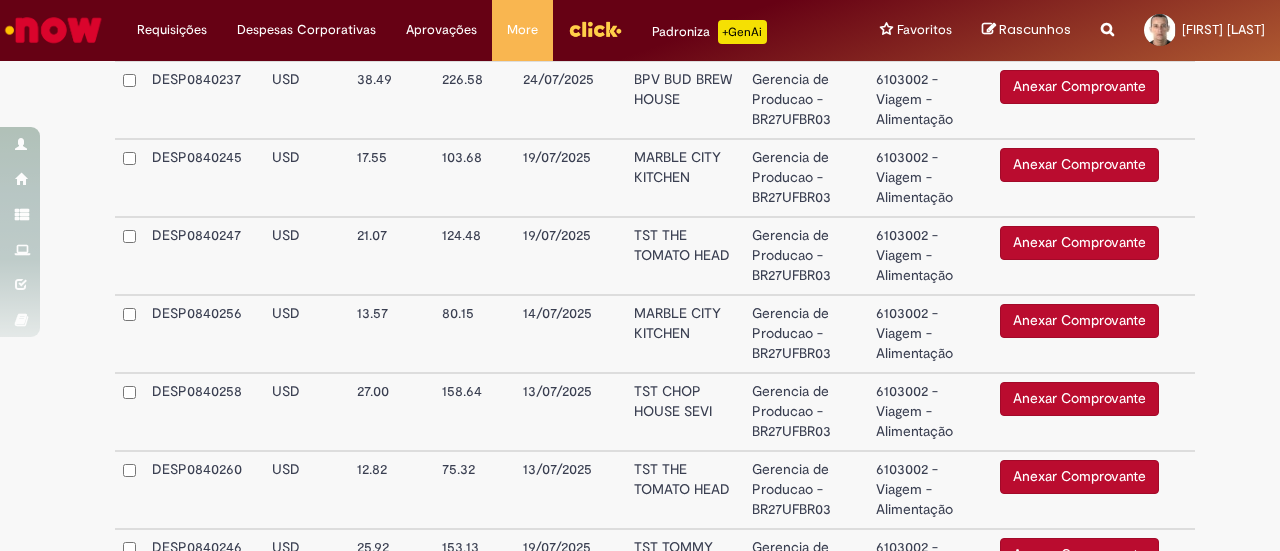 click on "Anexar Comprovante" at bounding box center [1079, 399] 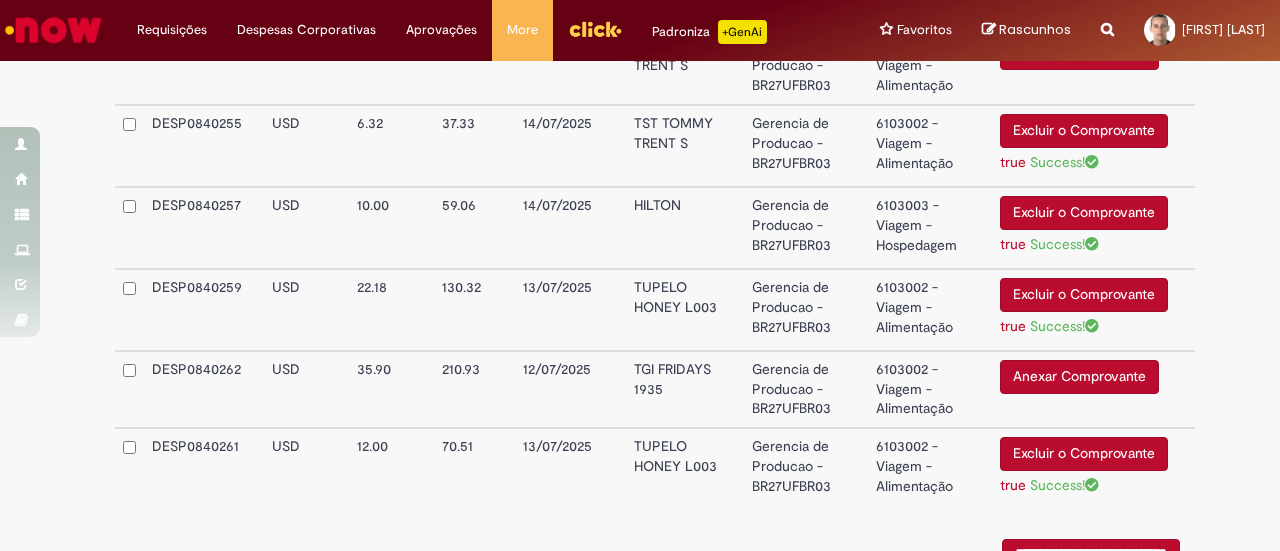 scroll, scrollTop: 3218, scrollLeft: 0, axis: vertical 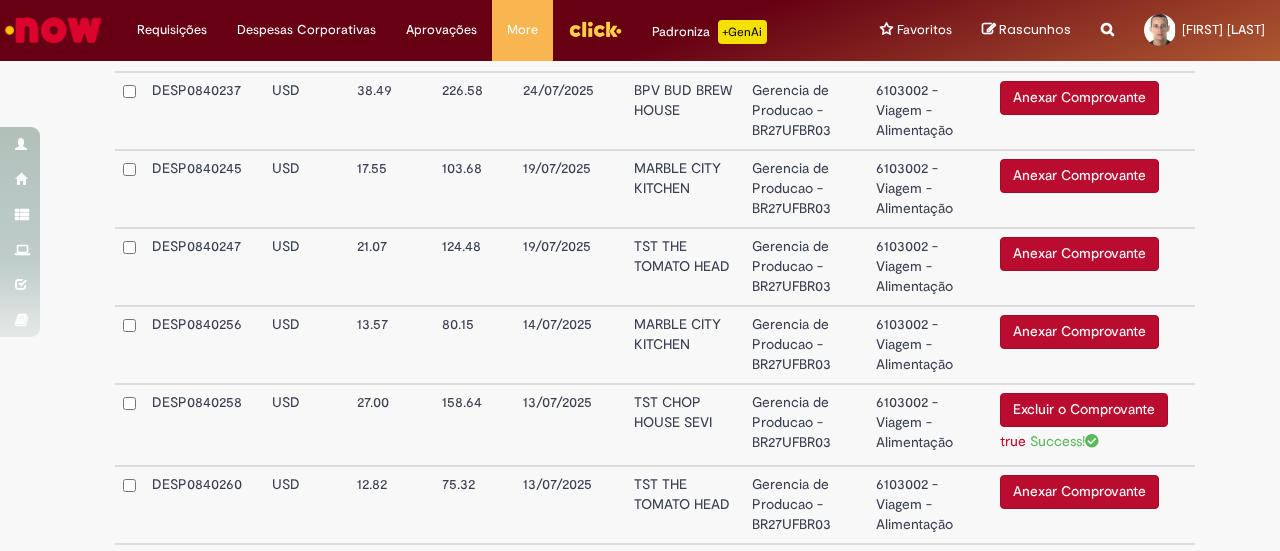 click on "Anexar Comprovante" at bounding box center (1079, 332) 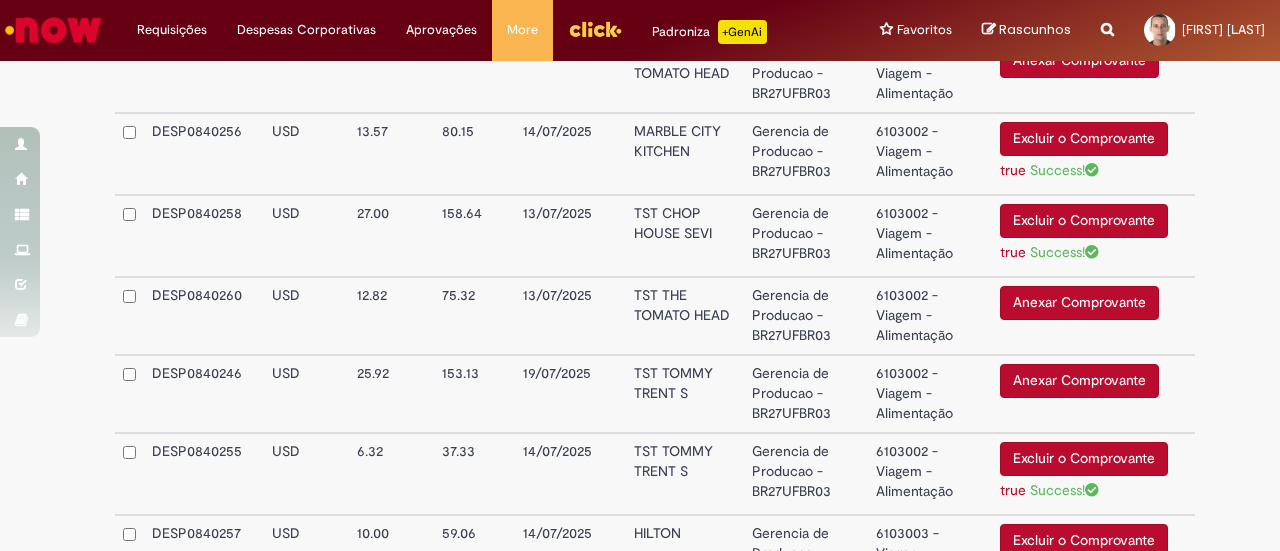 scroll, scrollTop: 2894, scrollLeft: 0, axis: vertical 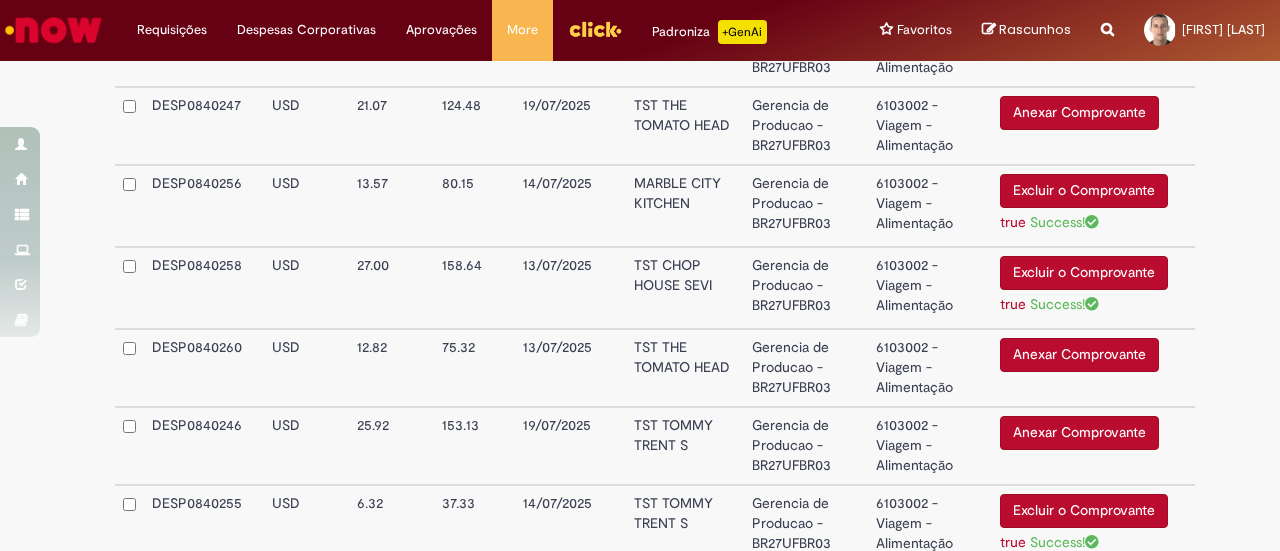 click on "Anexar Comprovante" at bounding box center [1079, 355] 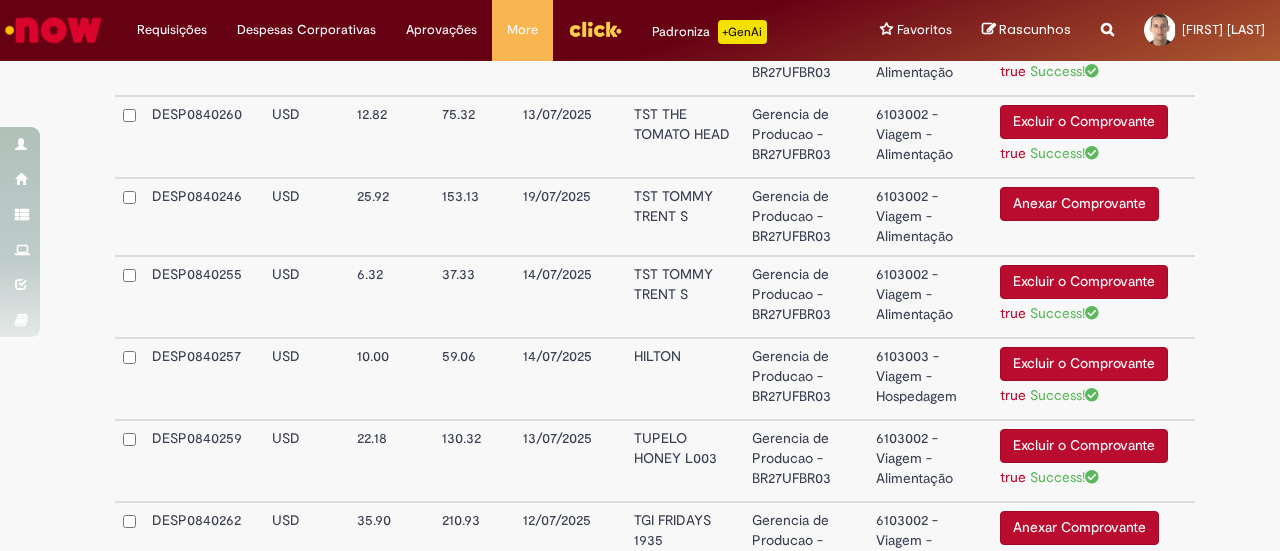 scroll, scrollTop: 3080, scrollLeft: 0, axis: vertical 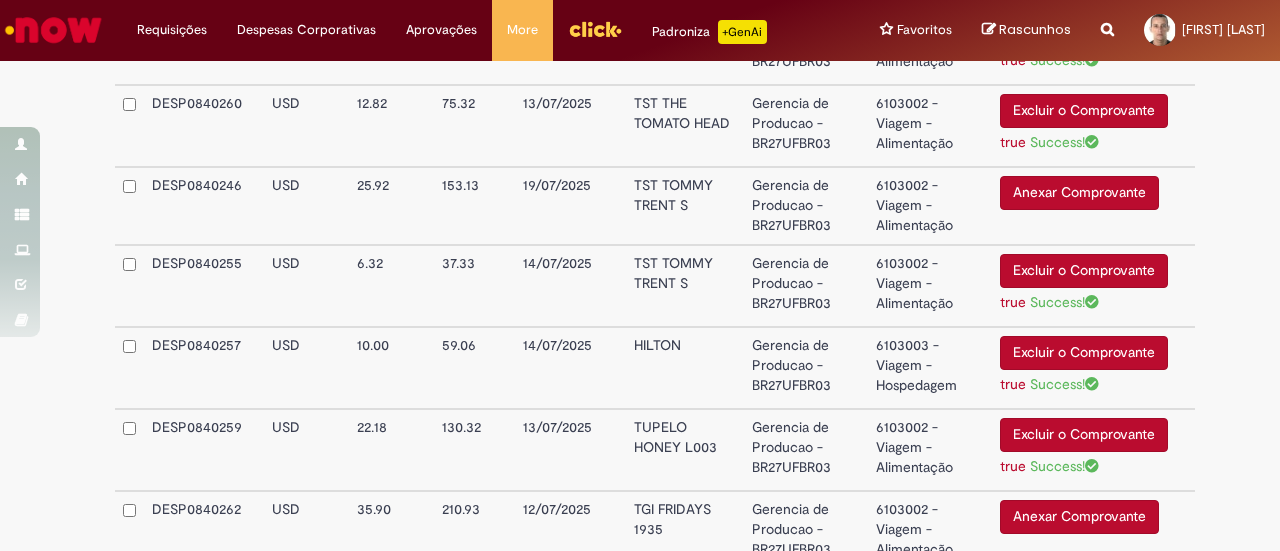 click on "Excluir o Comprovante" at bounding box center (1084, 353) 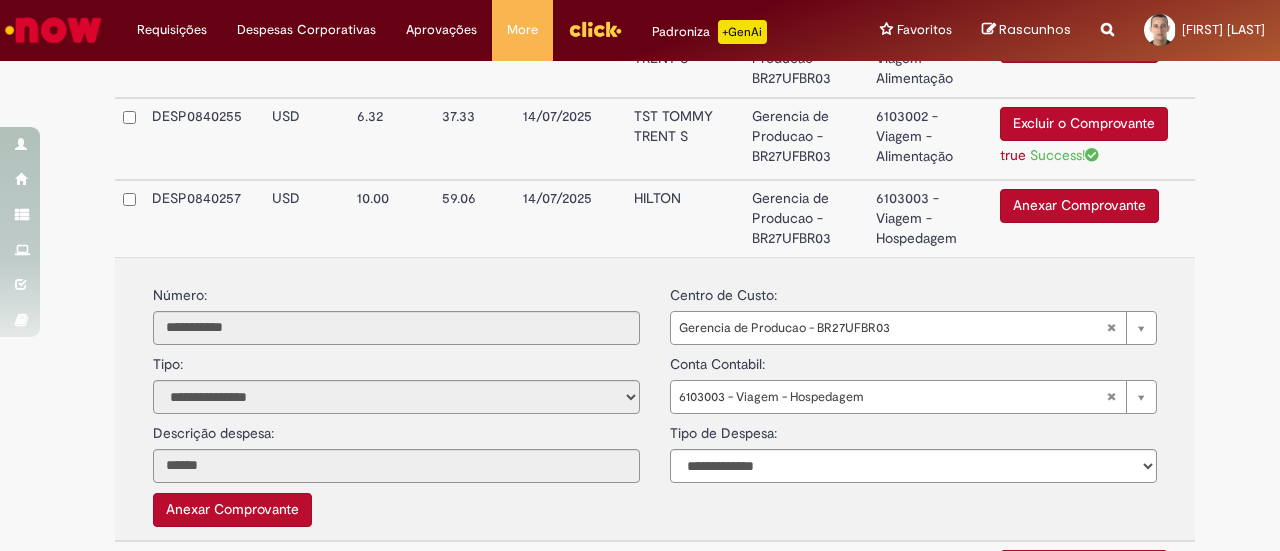 scroll, scrollTop: 3324, scrollLeft: 0, axis: vertical 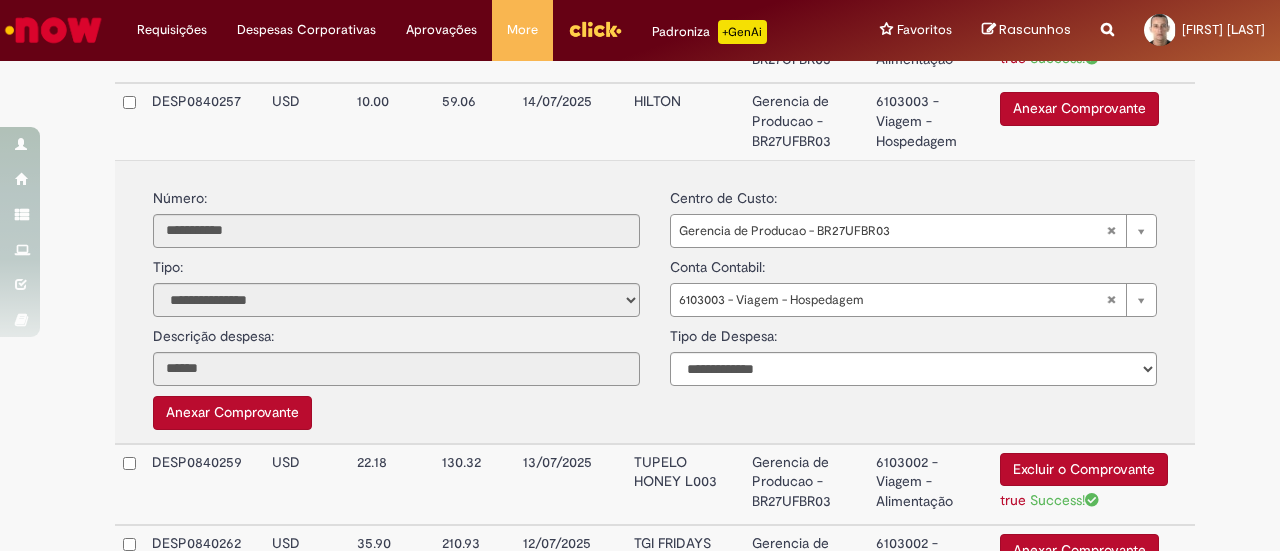 click on "Anexar Comprovante" at bounding box center [1079, 109] 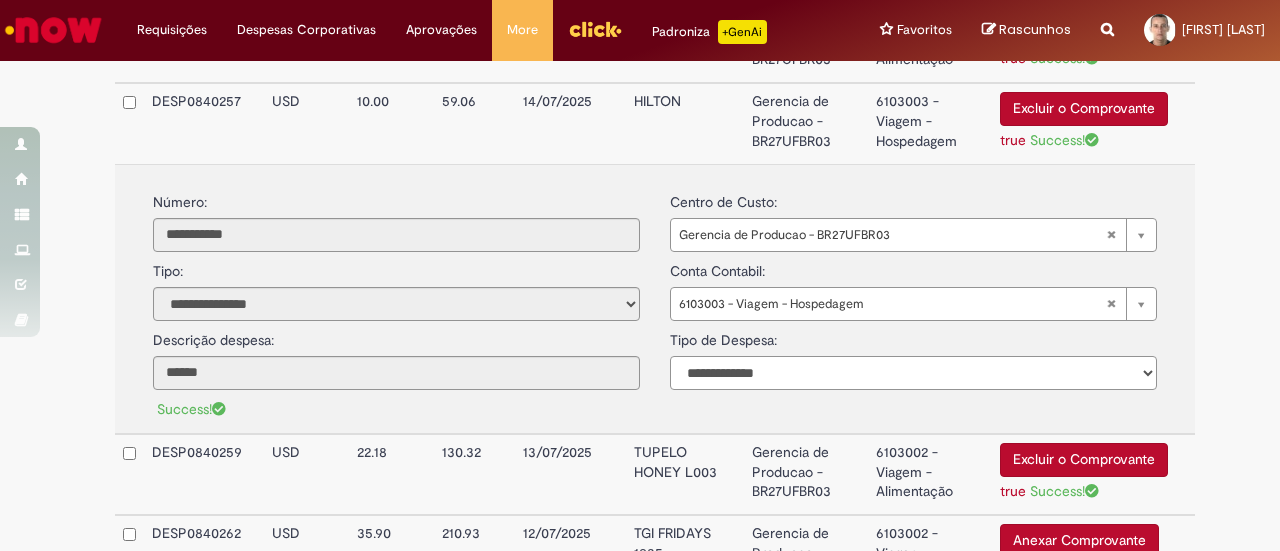 click on "**********" at bounding box center (913, 373) 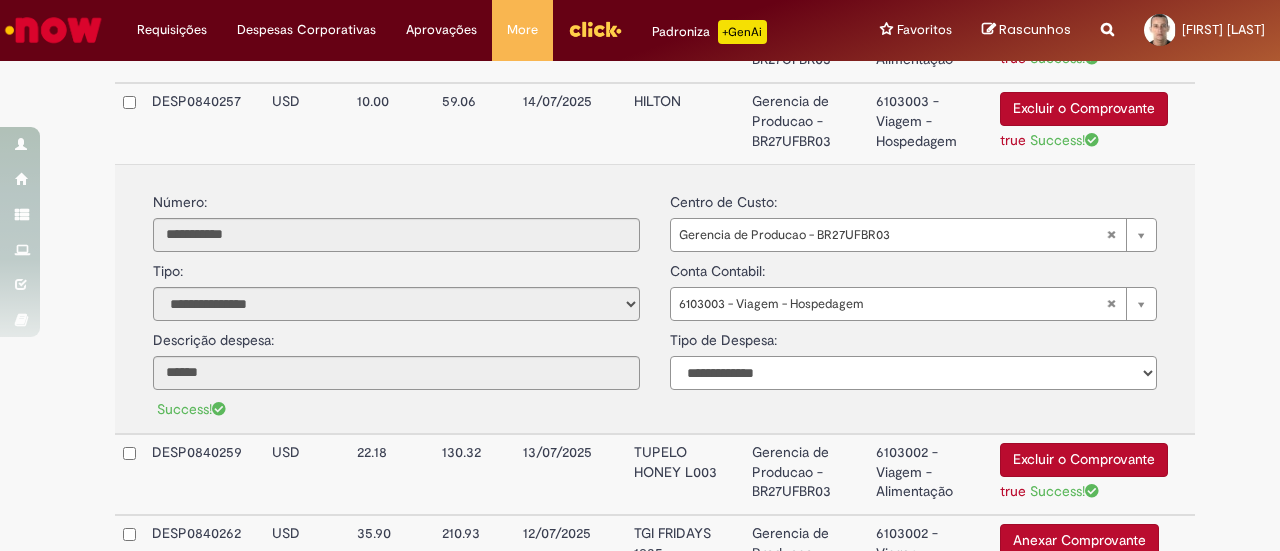 select on "*" 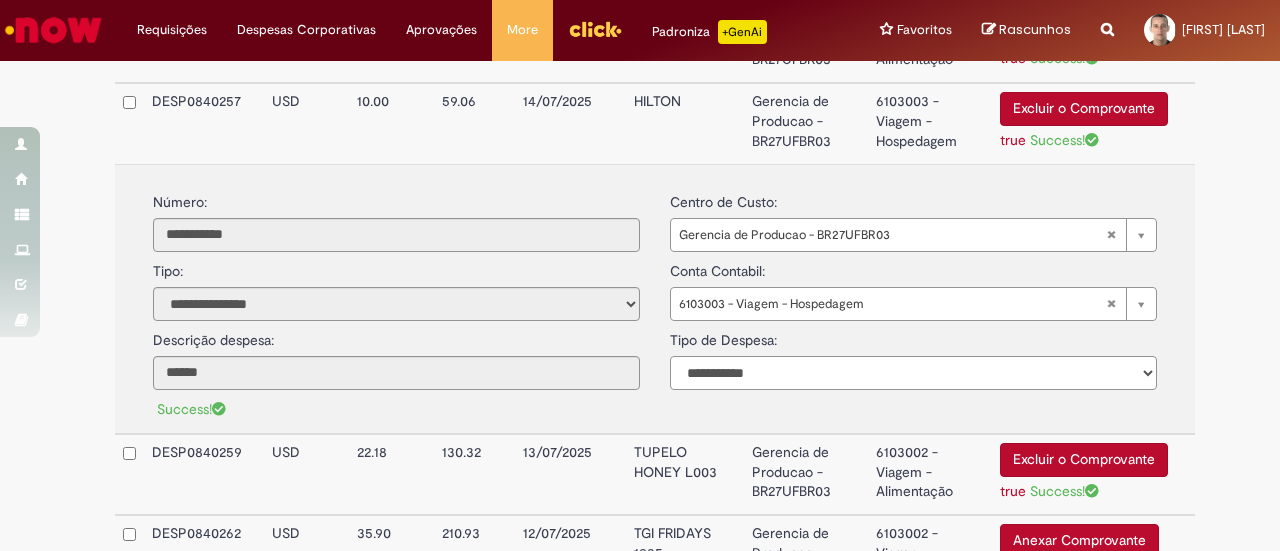 click on "**********" at bounding box center [913, 373] 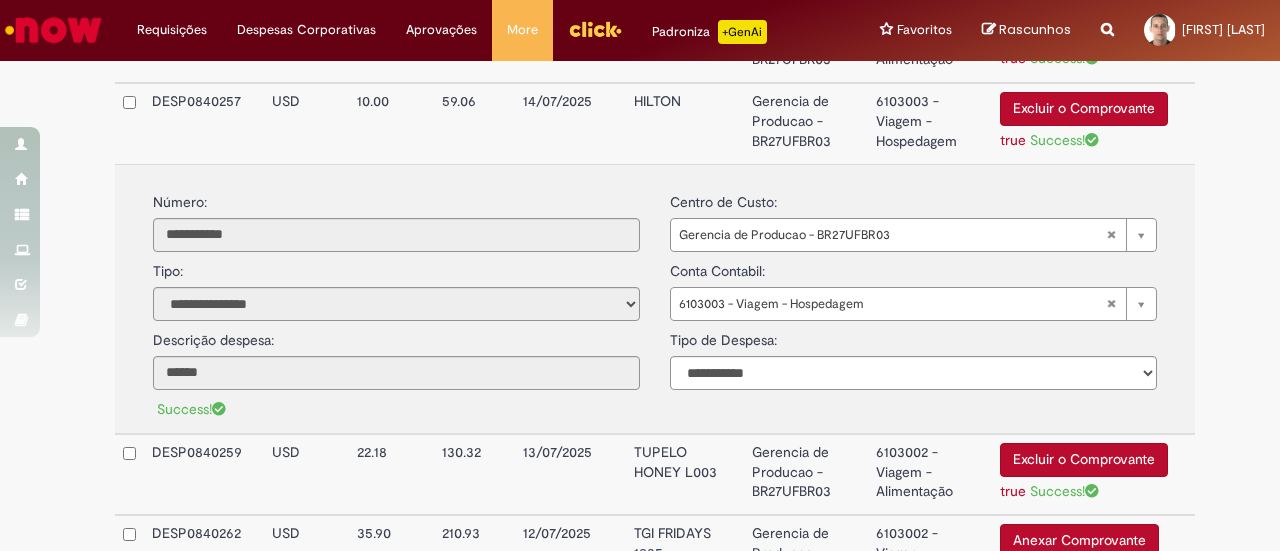 click on "**********" at bounding box center (655, -967) 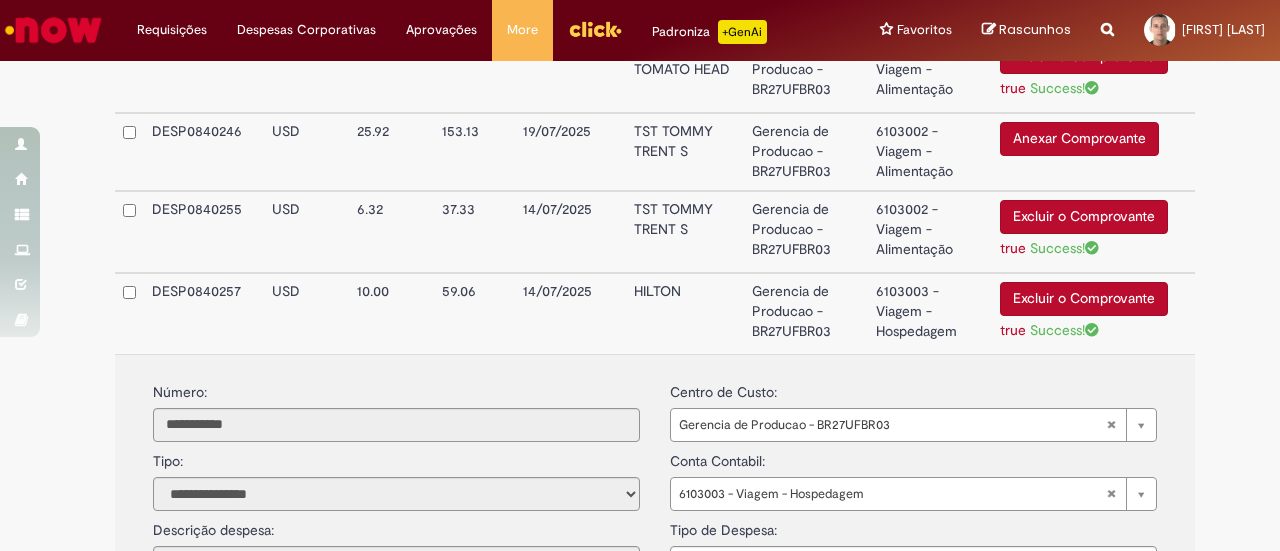 scroll, scrollTop: 3129, scrollLeft: 0, axis: vertical 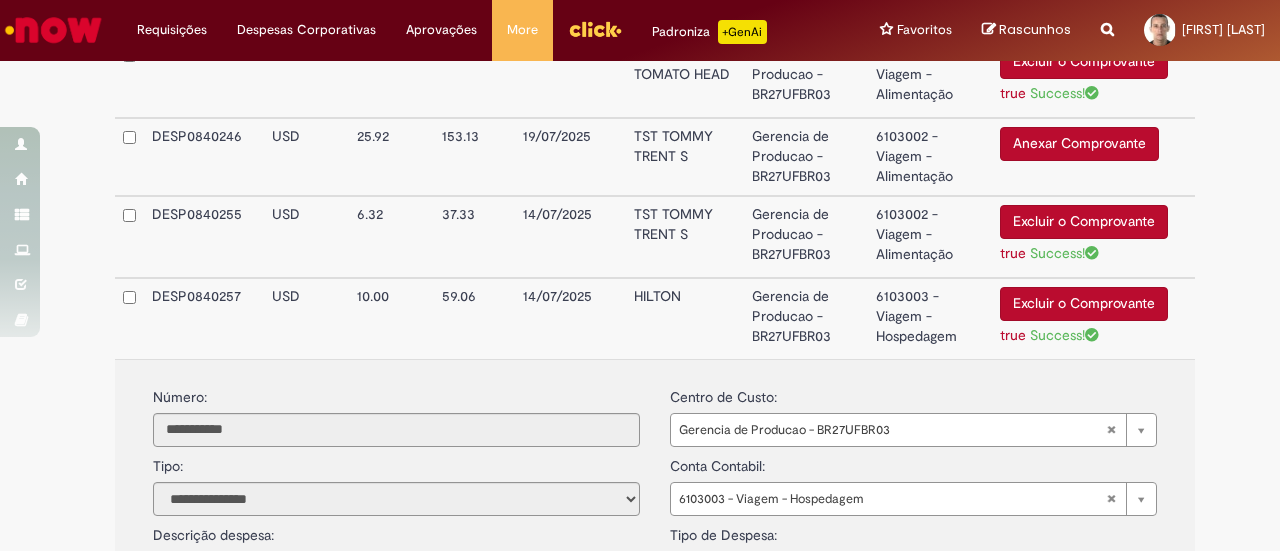 click on "6103003 - Viagem - Hospedagem" at bounding box center [930, 318] 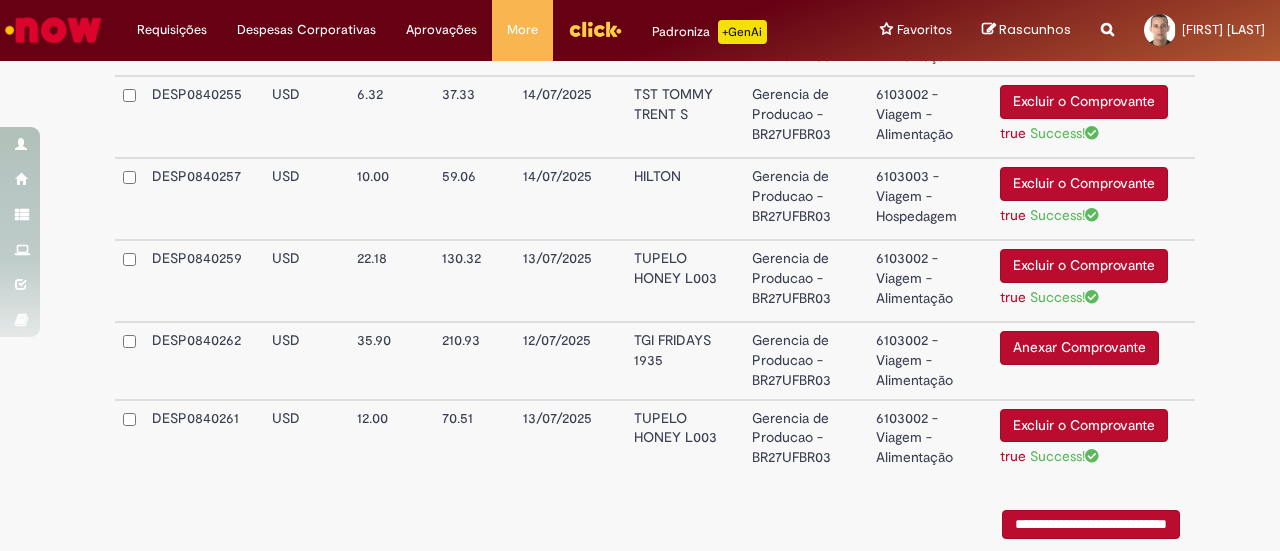 scroll, scrollTop: 3266, scrollLeft: 0, axis: vertical 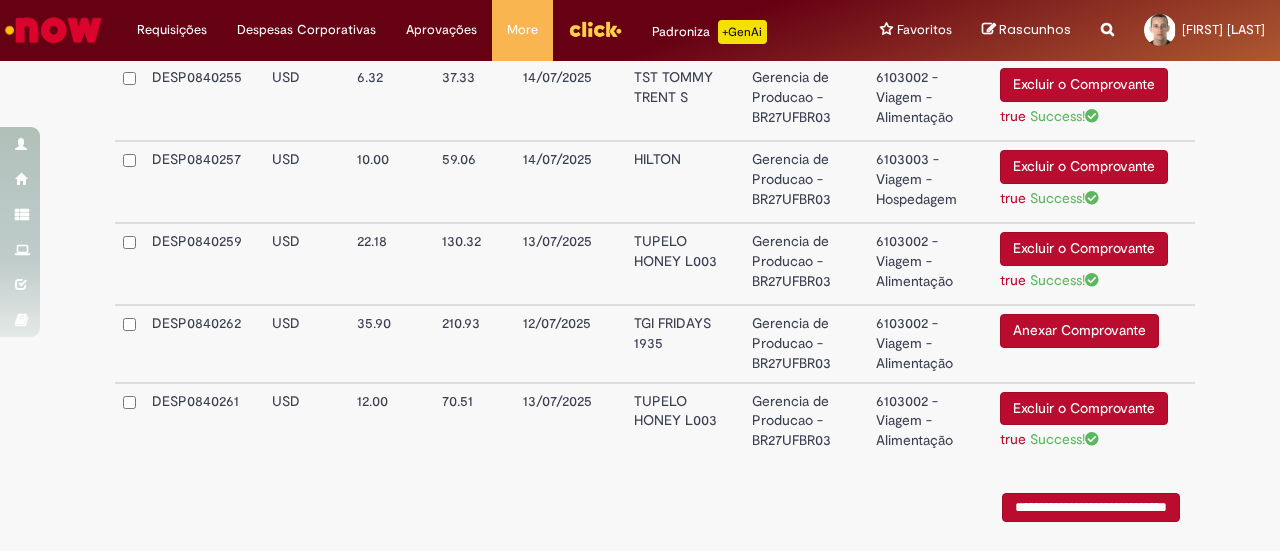 click on "6103002 - Viagem - Alimentação" at bounding box center [930, 264] 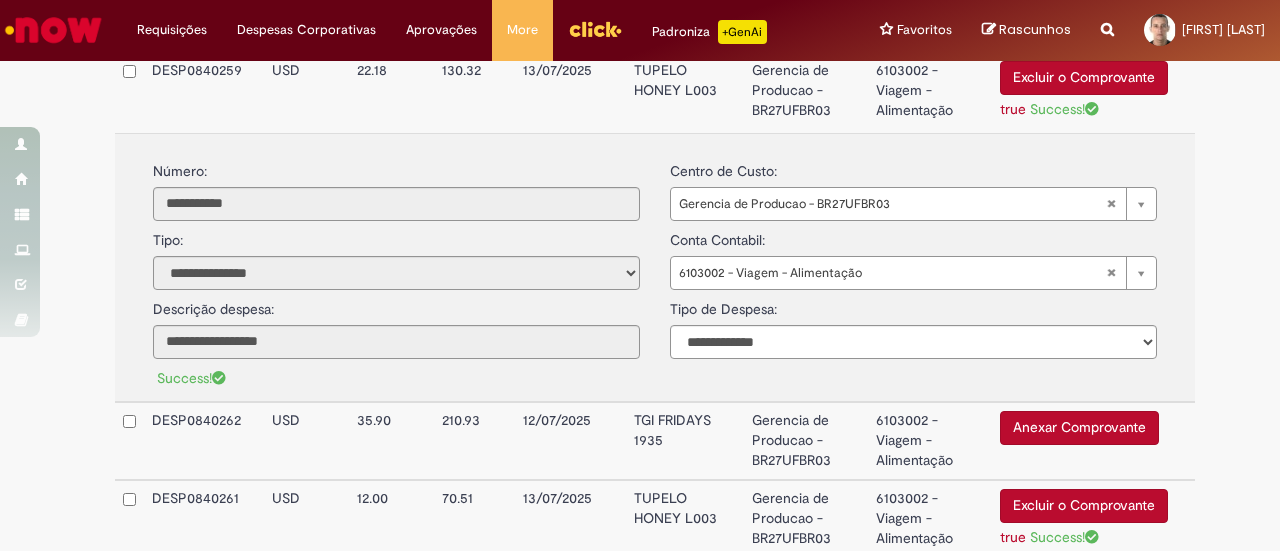 scroll, scrollTop: 3467, scrollLeft: 0, axis: vertical 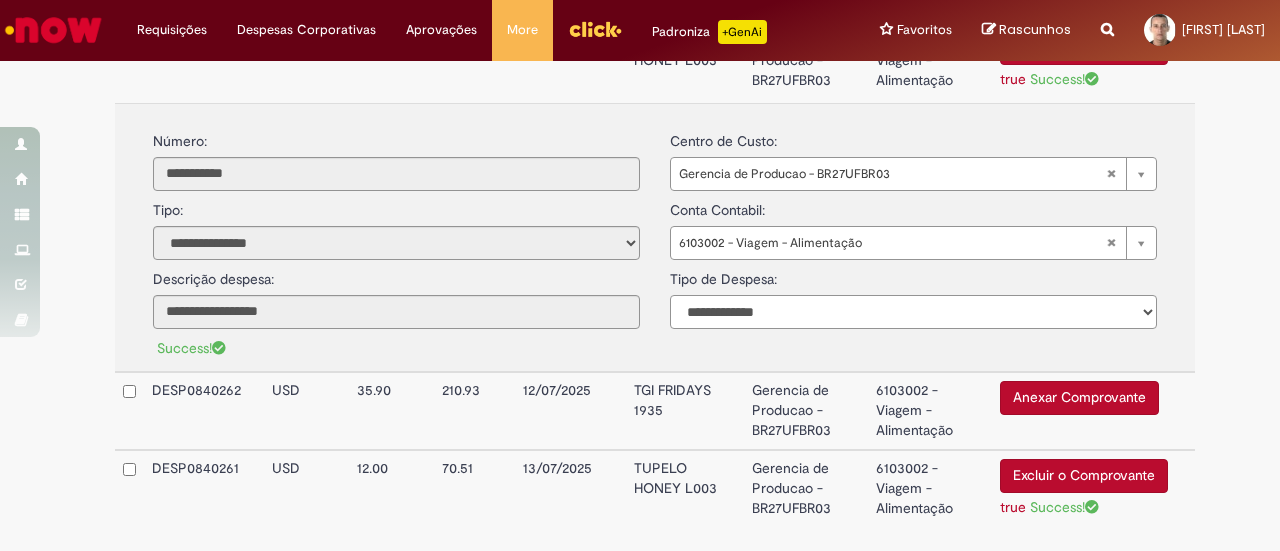 click on "**********" at bounding box center [913, 312] 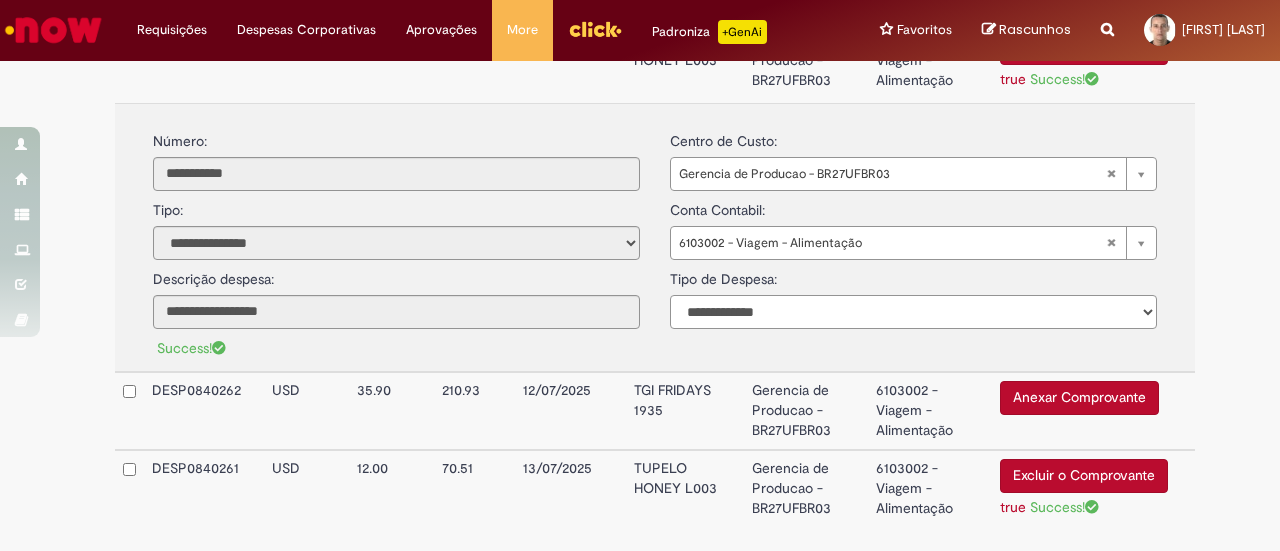 select on "*" 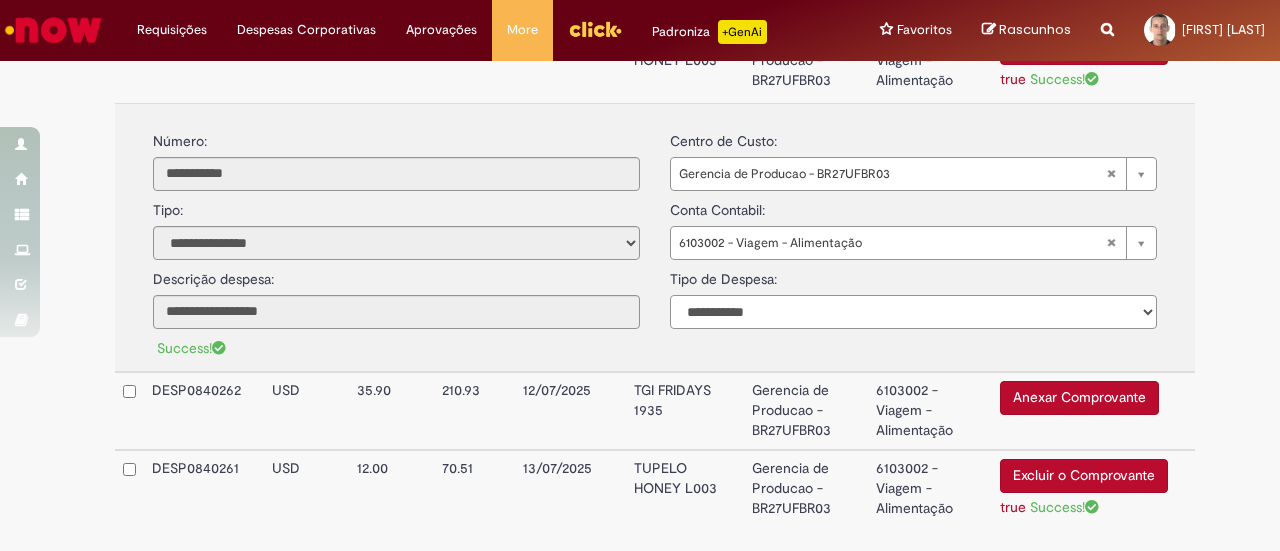 click on "**********" at bounding box center [913, 312] 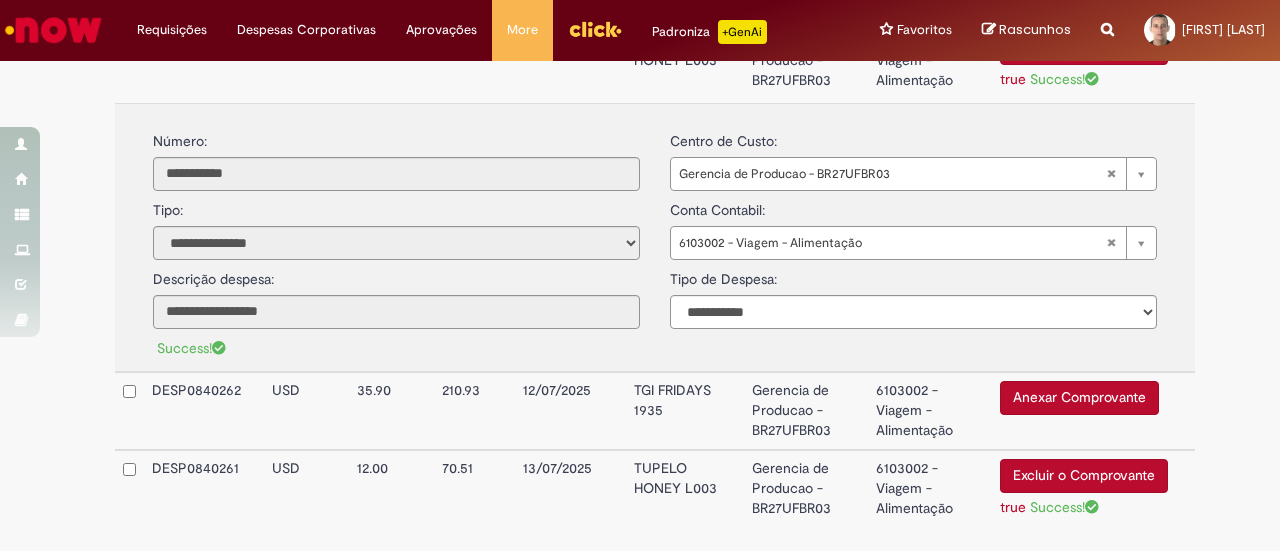 click on "**********" at bounding box center (655, -1110) 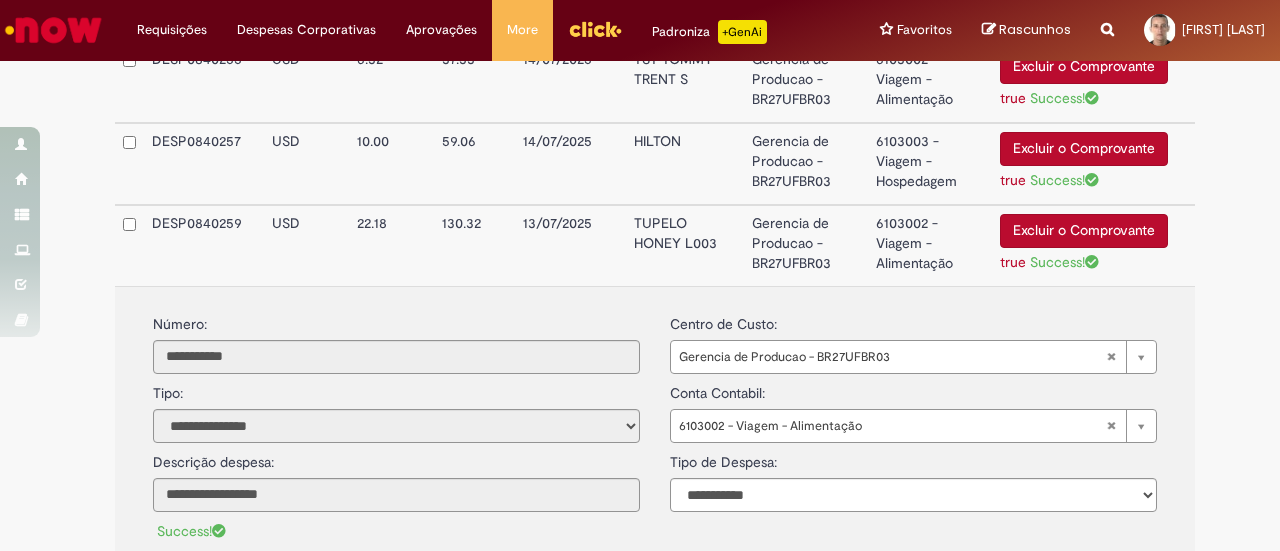 scroll, scrollTop: 3266, scrollLeft: 0, axis: vertical 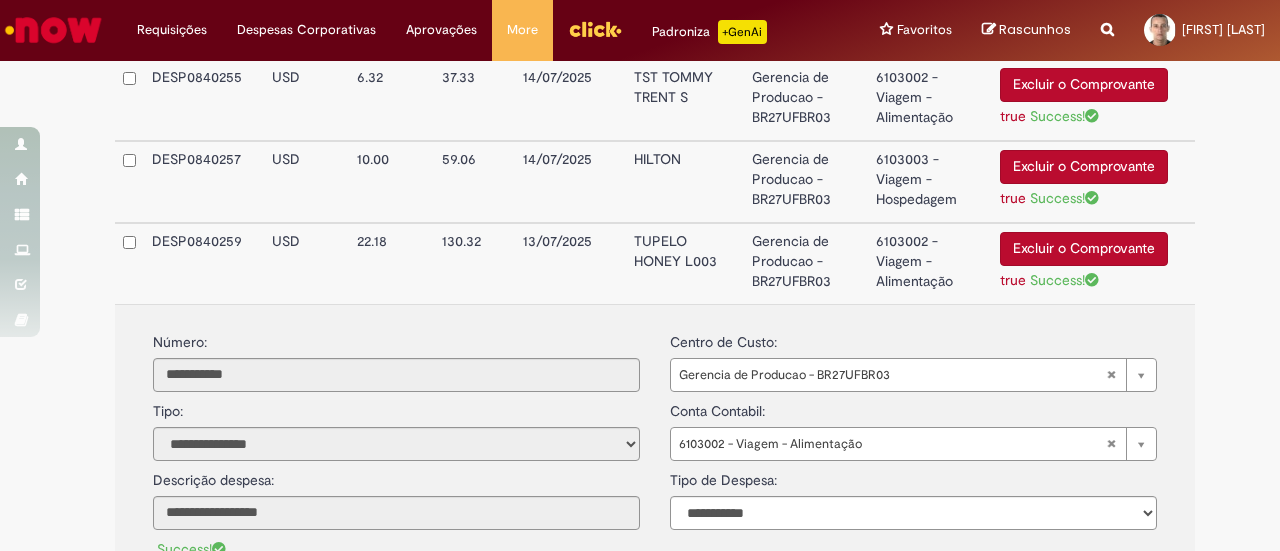 click on "6103002 - Viagem - Alimentação" at bounding box center (930, 263) 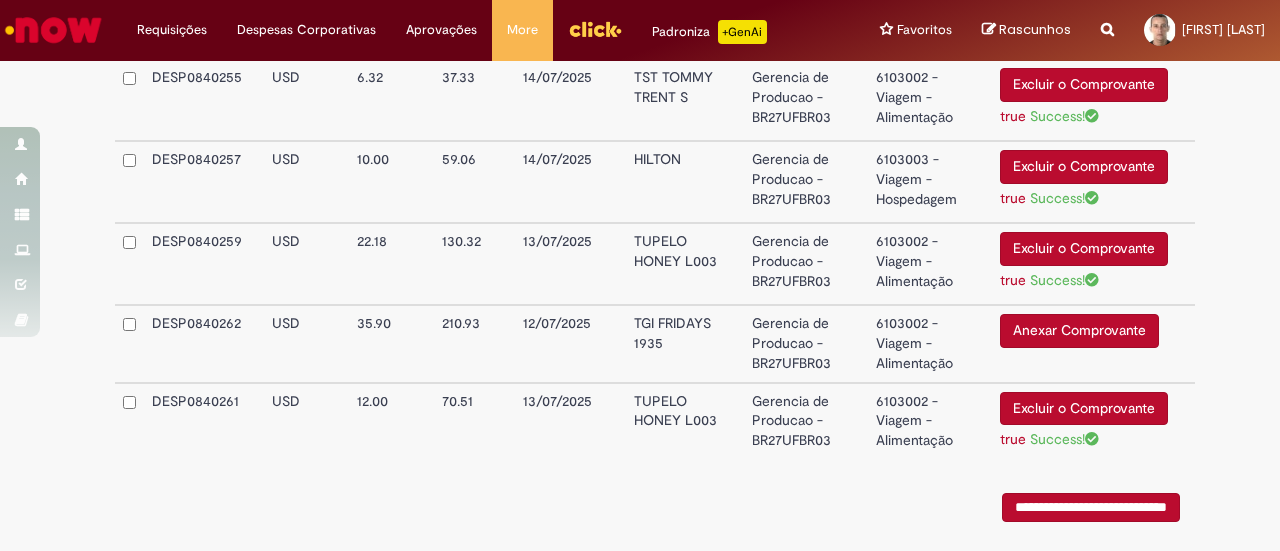click on "6103002 - Viagem - Alimentação" at bounding box center (930, 423) 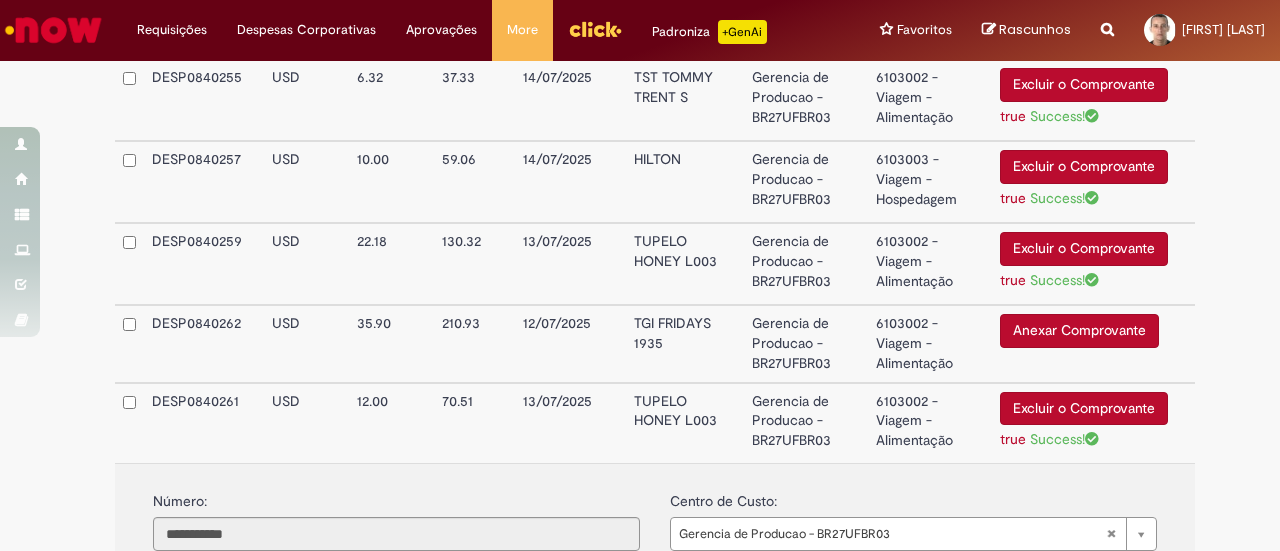 scroll, scrollTop: 3596, scrollLeft: 0, axis: vertical 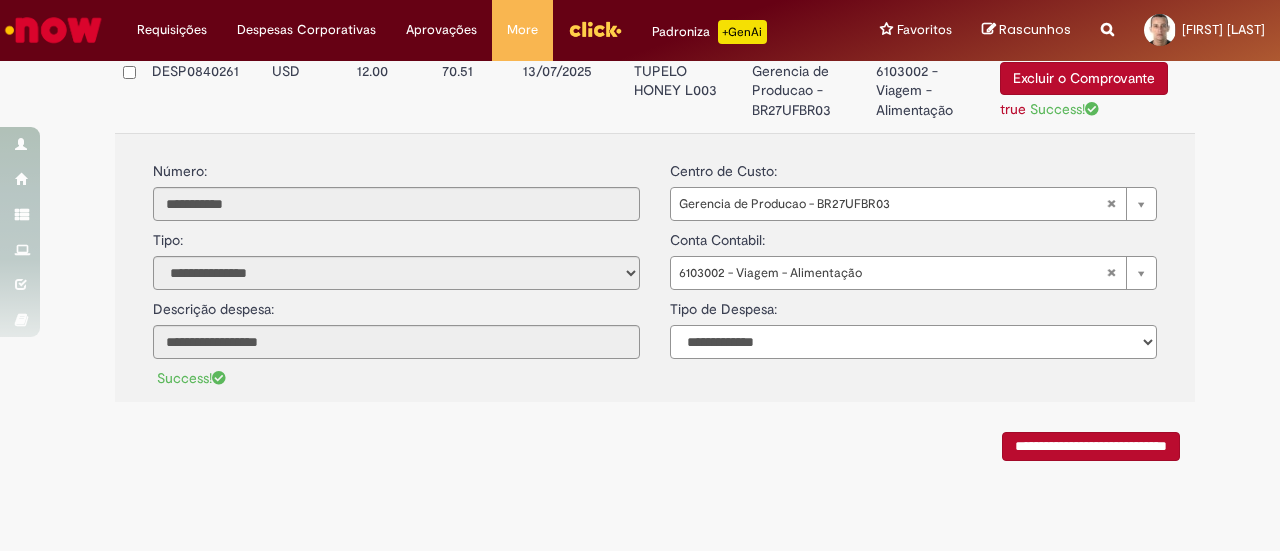 click on "**********" at bounding box center (913, 342) 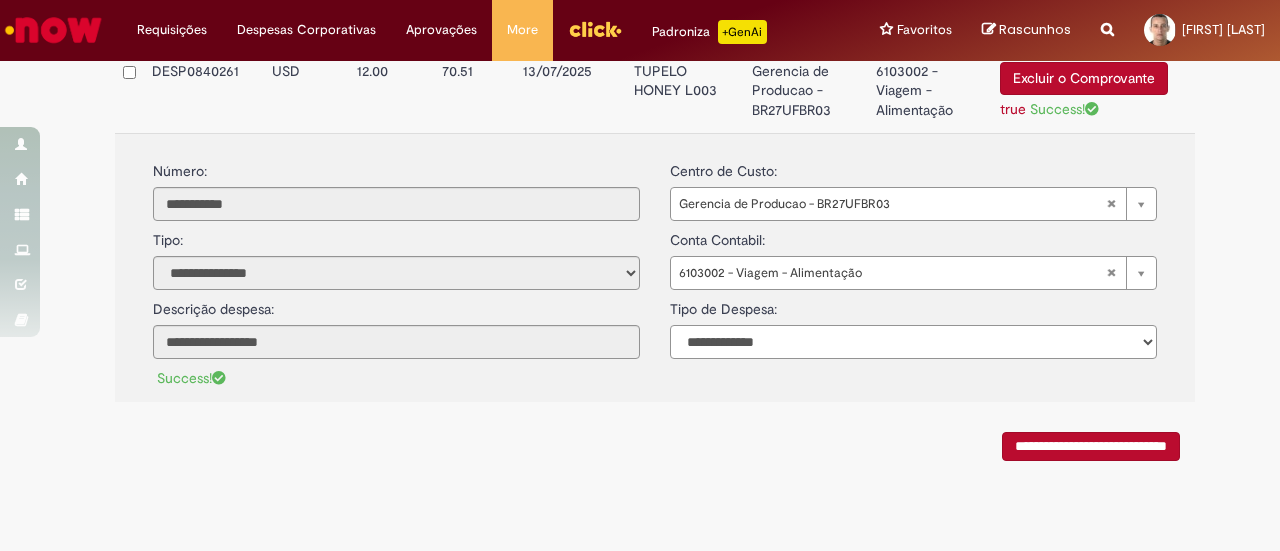 select on "*" 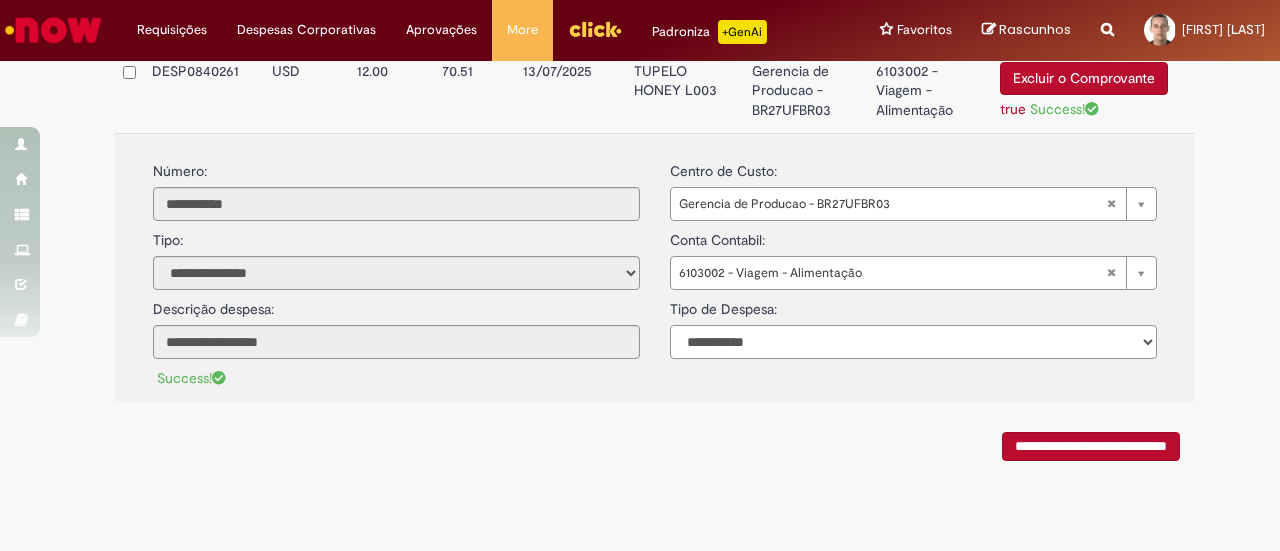 click on "**********" at bounding box center [913, 342] 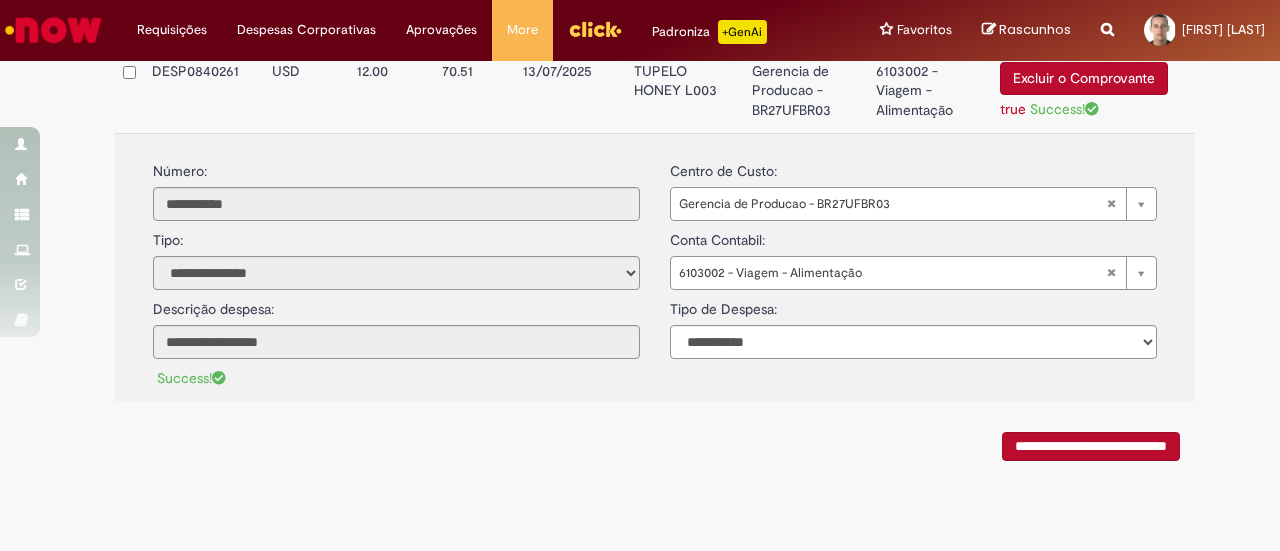 click on "6103002 - Viagem - Alimentação" at bounding box center (930, 93) 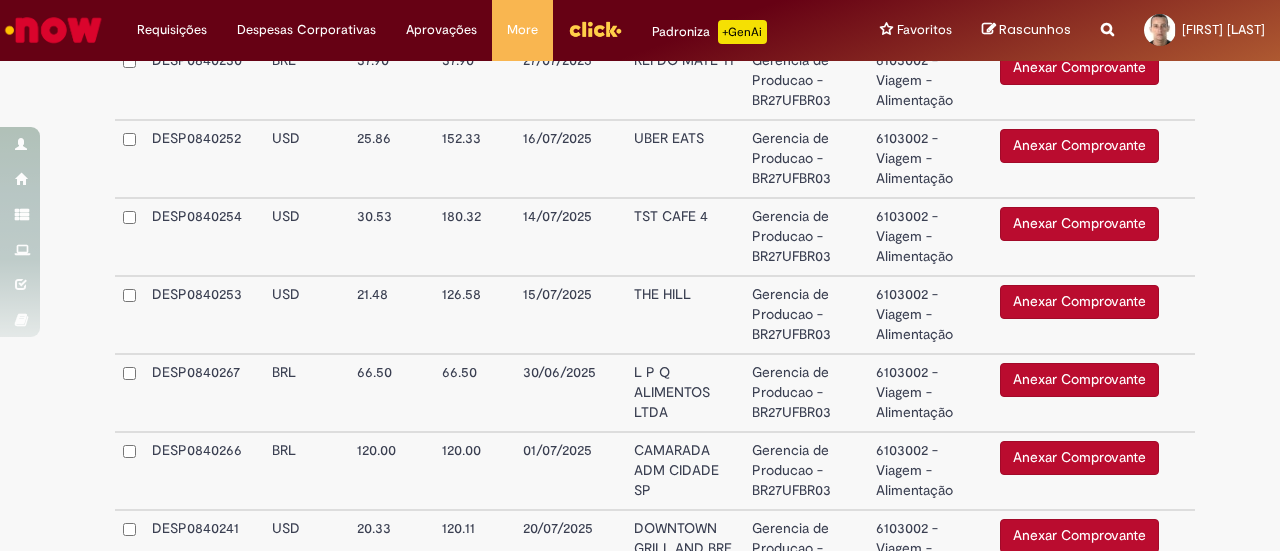 scroll, scrollTop: 706, scrollLeft: 0, axis: vertical 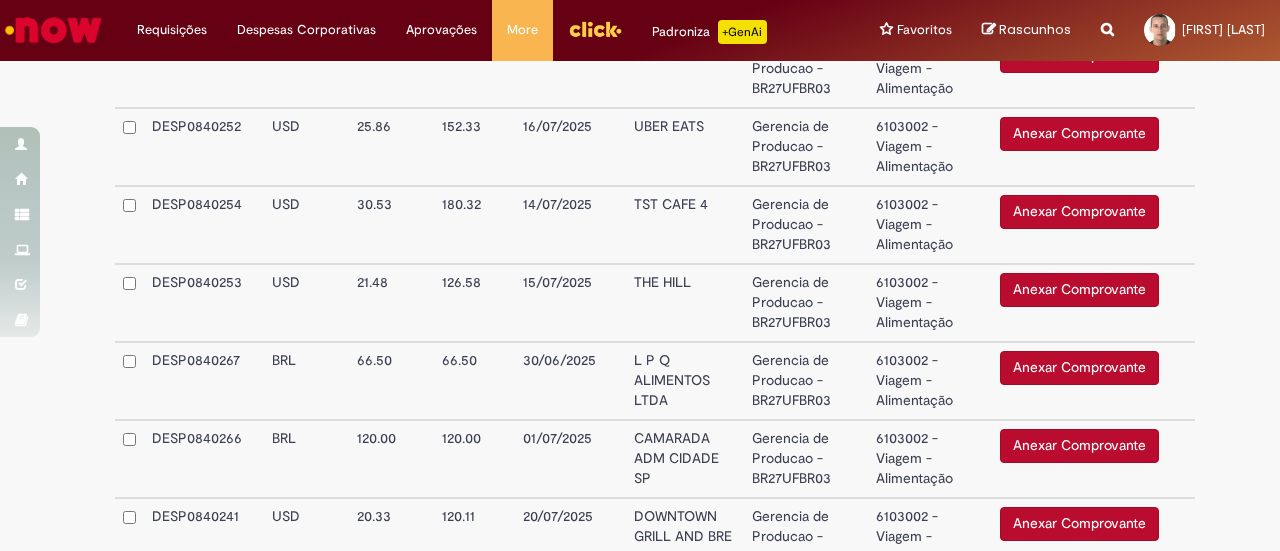click on "Anexar Comprovante" at bounding box center (1079, 290) 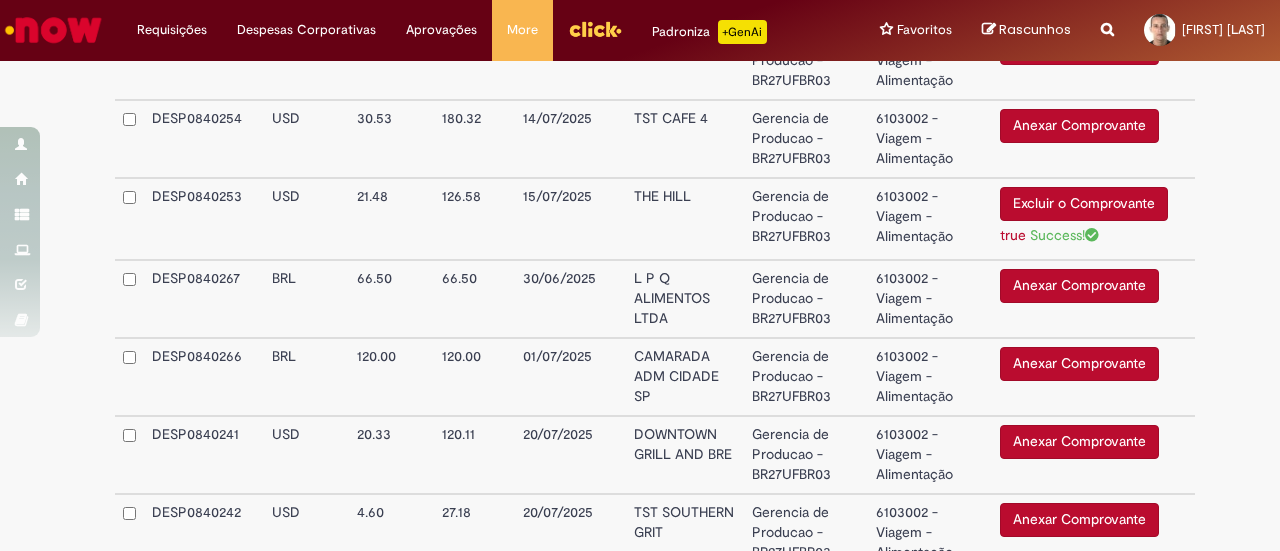 scroll, scrollTop: 776, scrollLeft: 0, axis: vertical 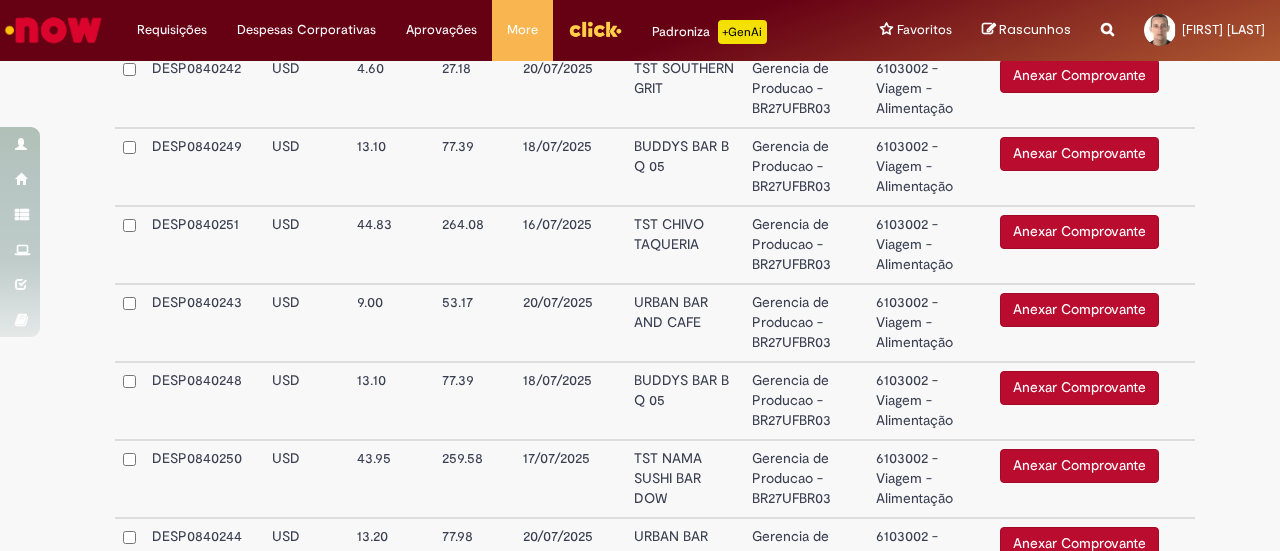 click on "Anexar Comprovante" at bounding box center (1079, 232) 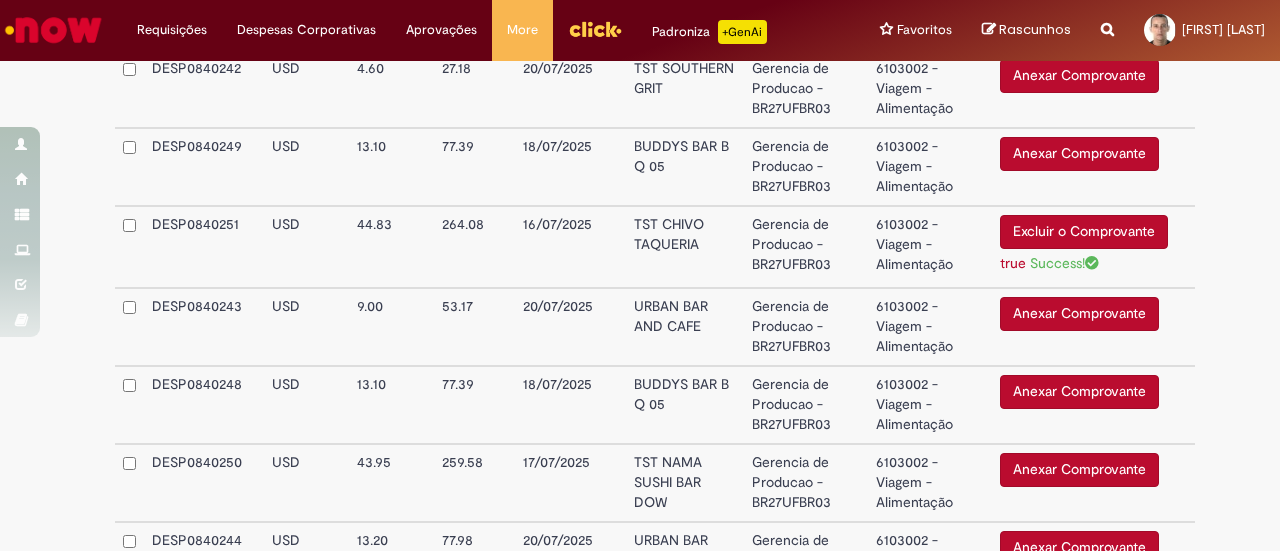 click on "Anexar Comprovante" at bounding box center (1079, 470) 